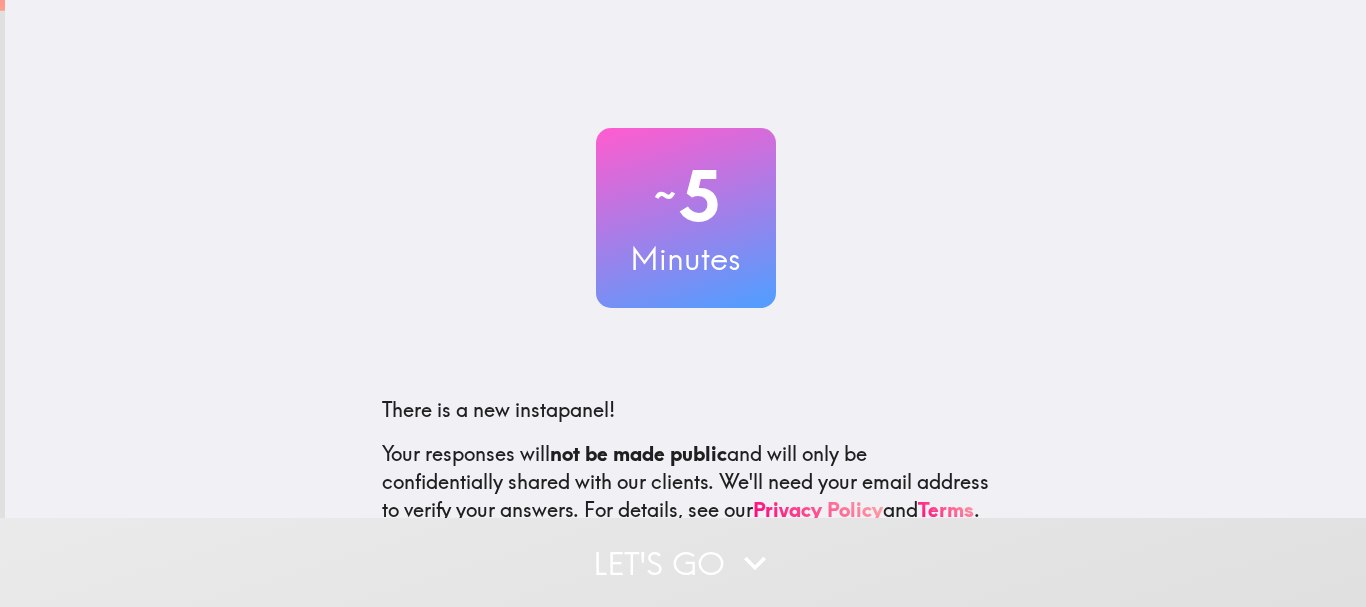 scroll, scrollTop: 0, scrollLeft: 0, axis: both 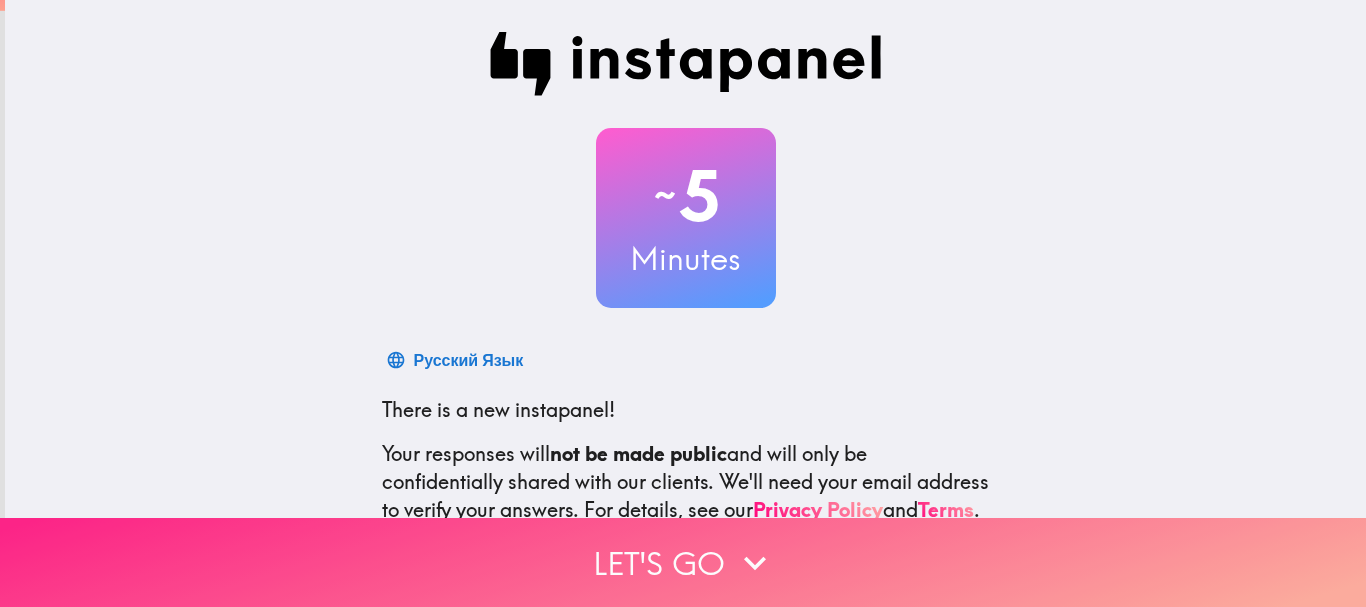 click on "Let's go" at bounding box center [683, 562] 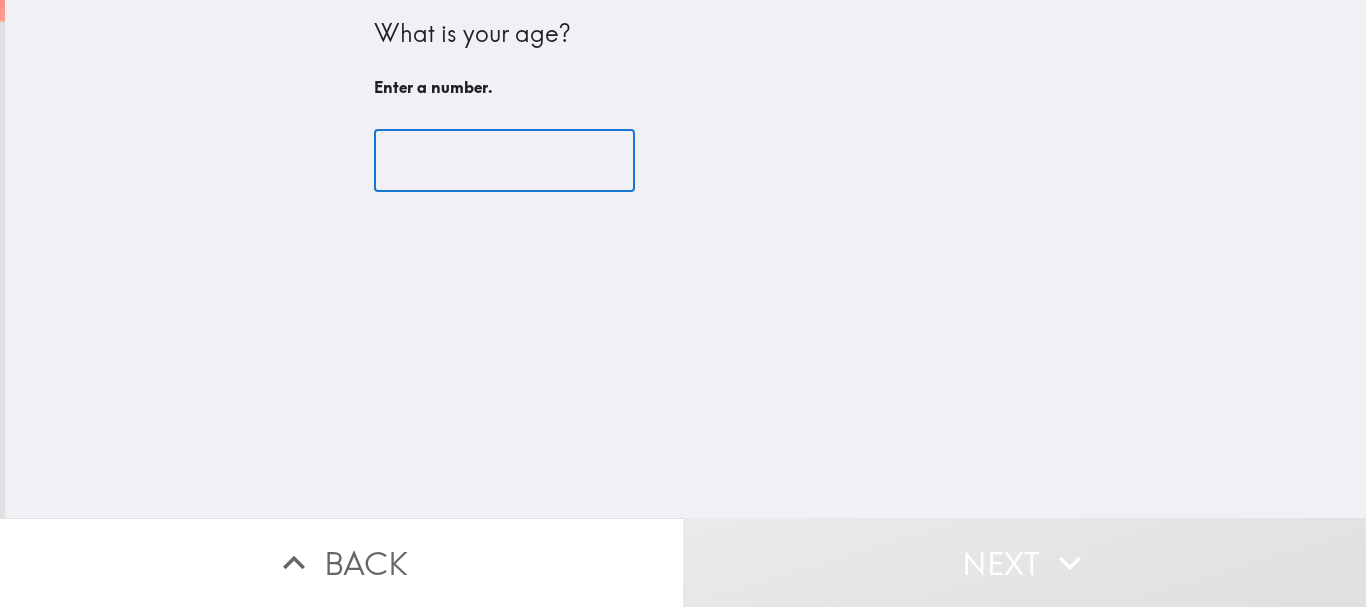 click at bounding box center (504, 161) 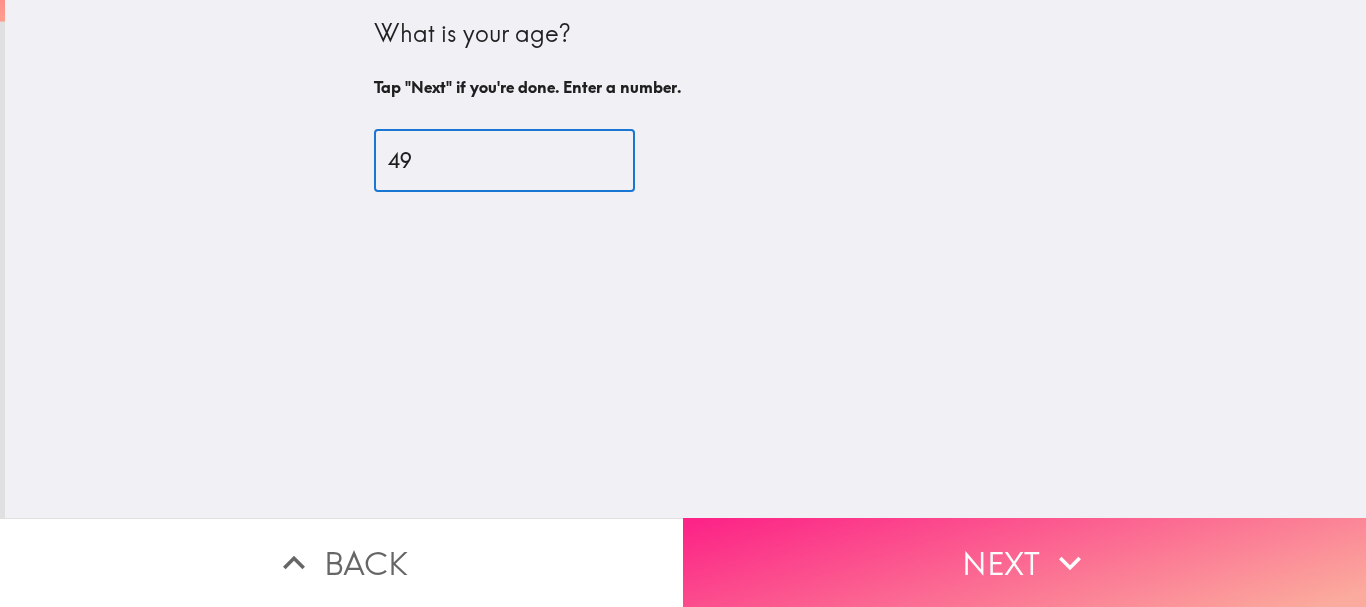 type on "49" 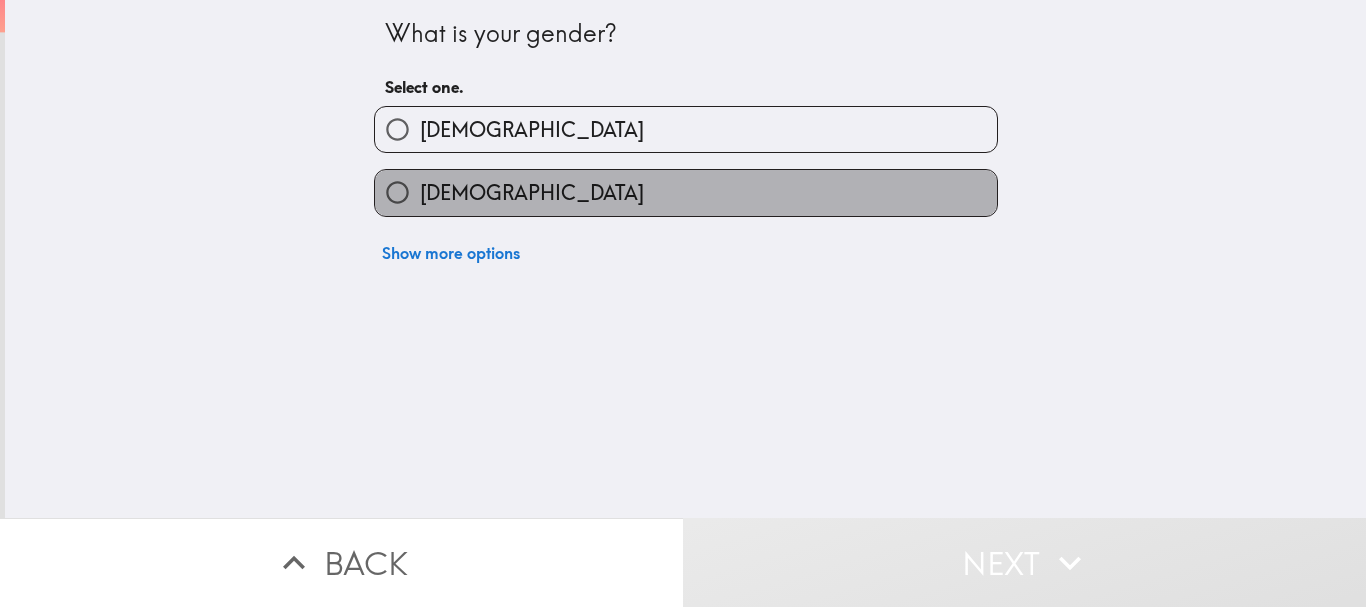 click on "[DEMOGRAPHIC_DATA]" at bounding box center [686, 192] 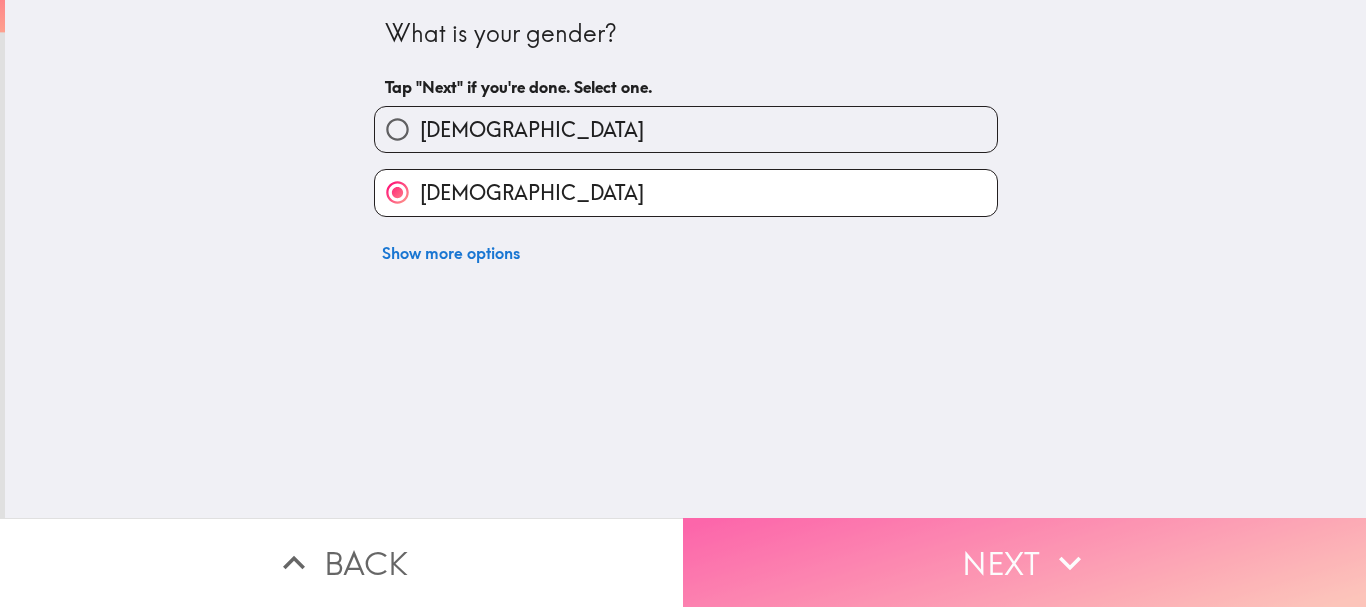click on "Next" at bounding box center [1024, 562] 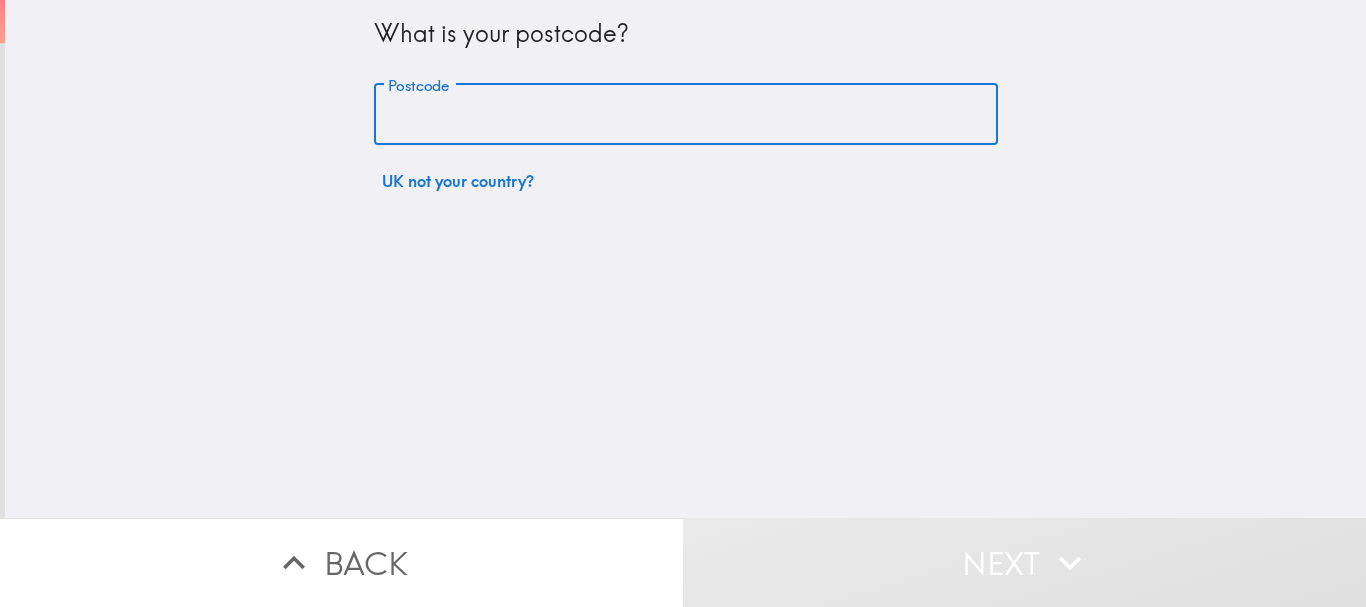 click on "Postcode" at bounding box center [686, 115] 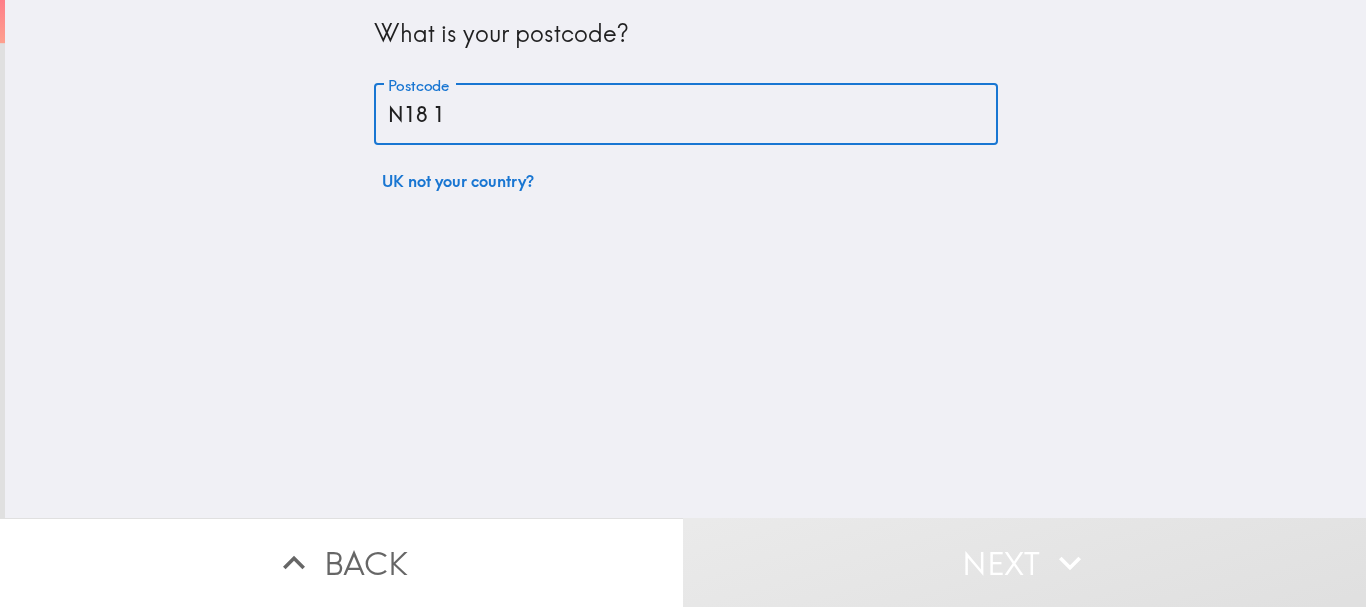 click on "N18 1" at bounding box center [686, 115] 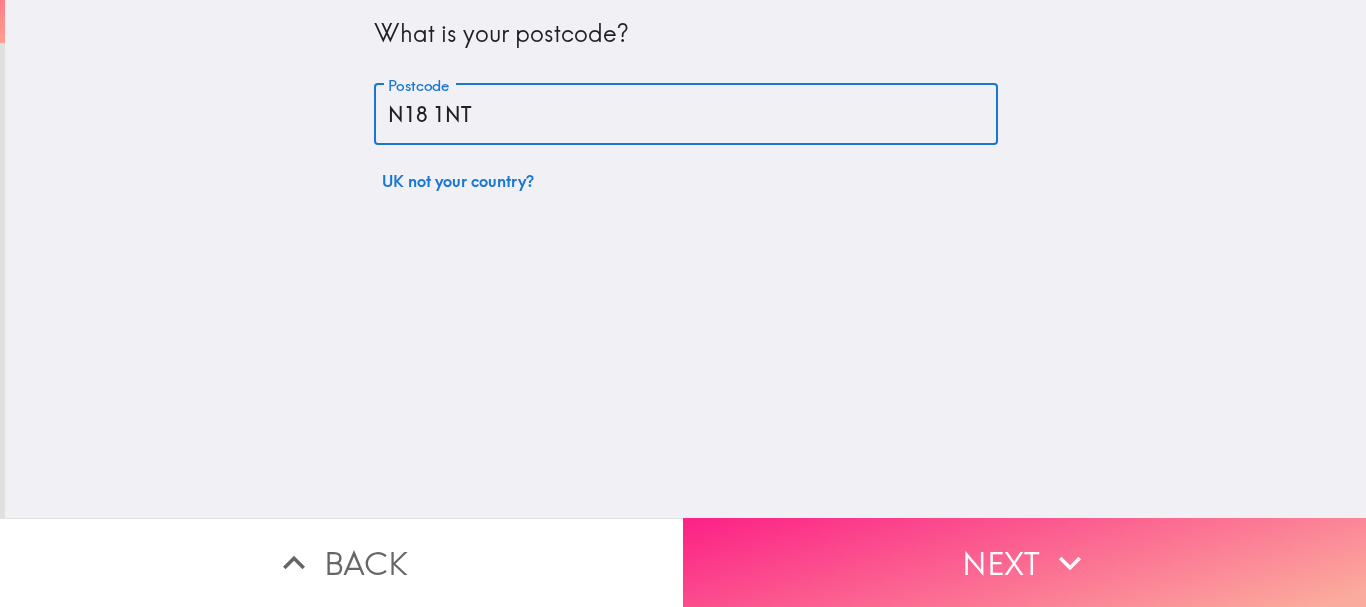 type on "N18 1NT" 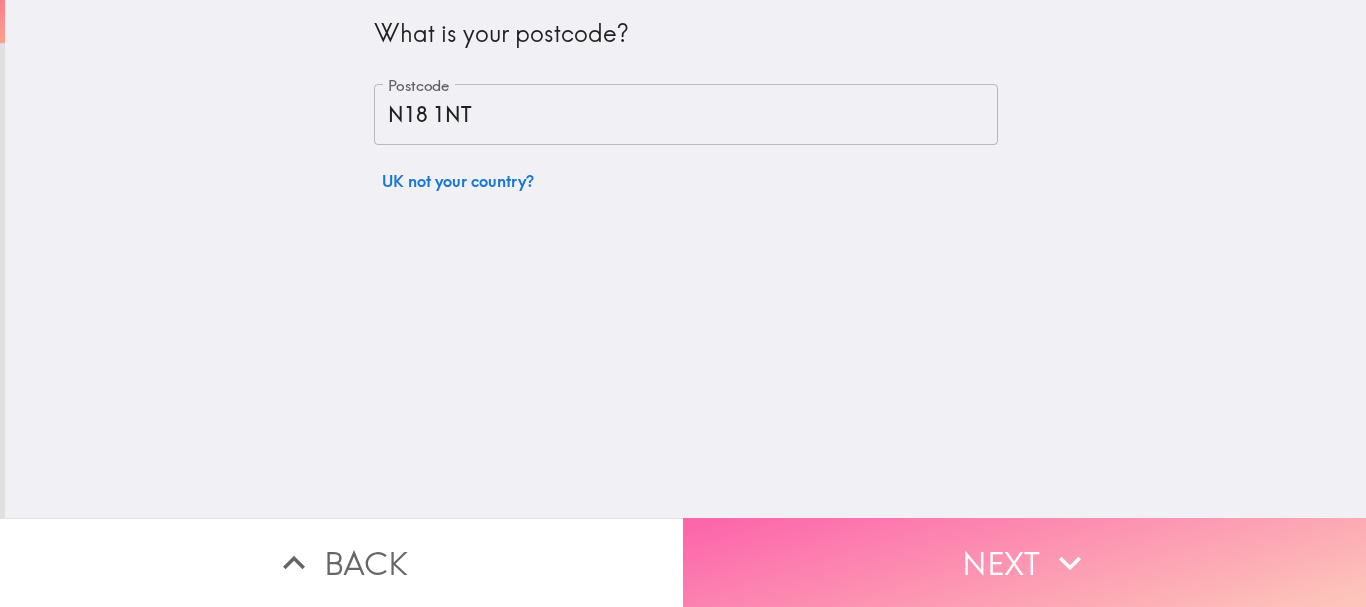 click on "Next" at bounding box center (1024, 562) 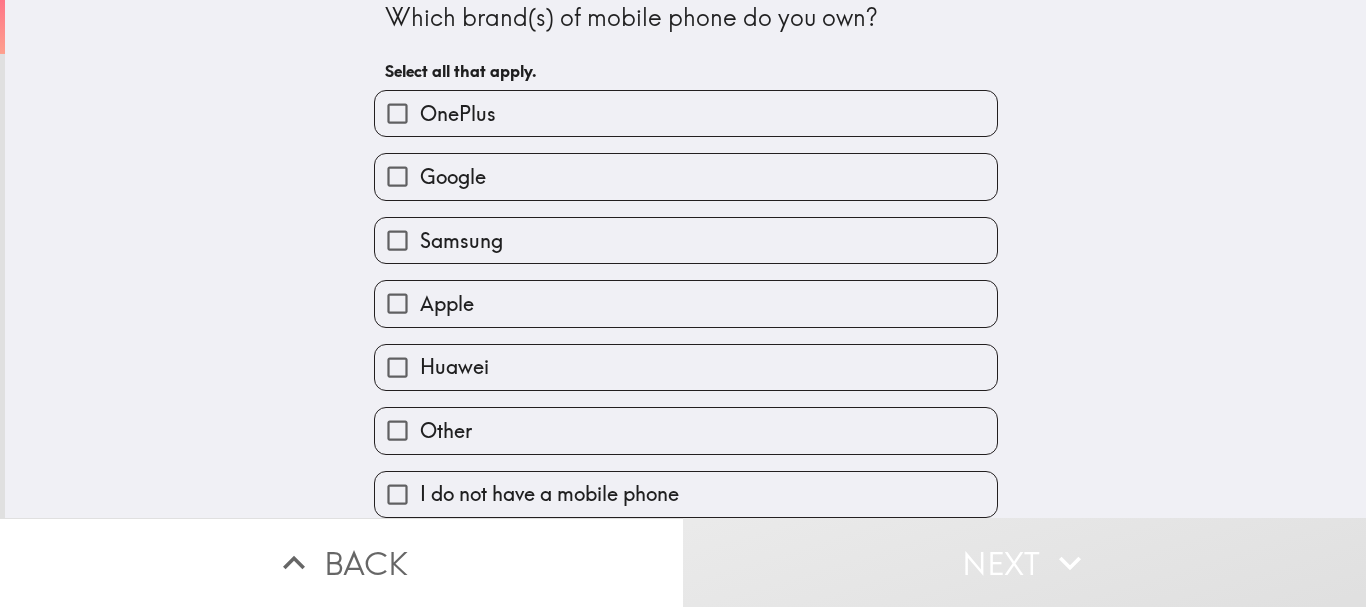scroll, scrollTop: 31, scrollLeft: 0, axis: vertical 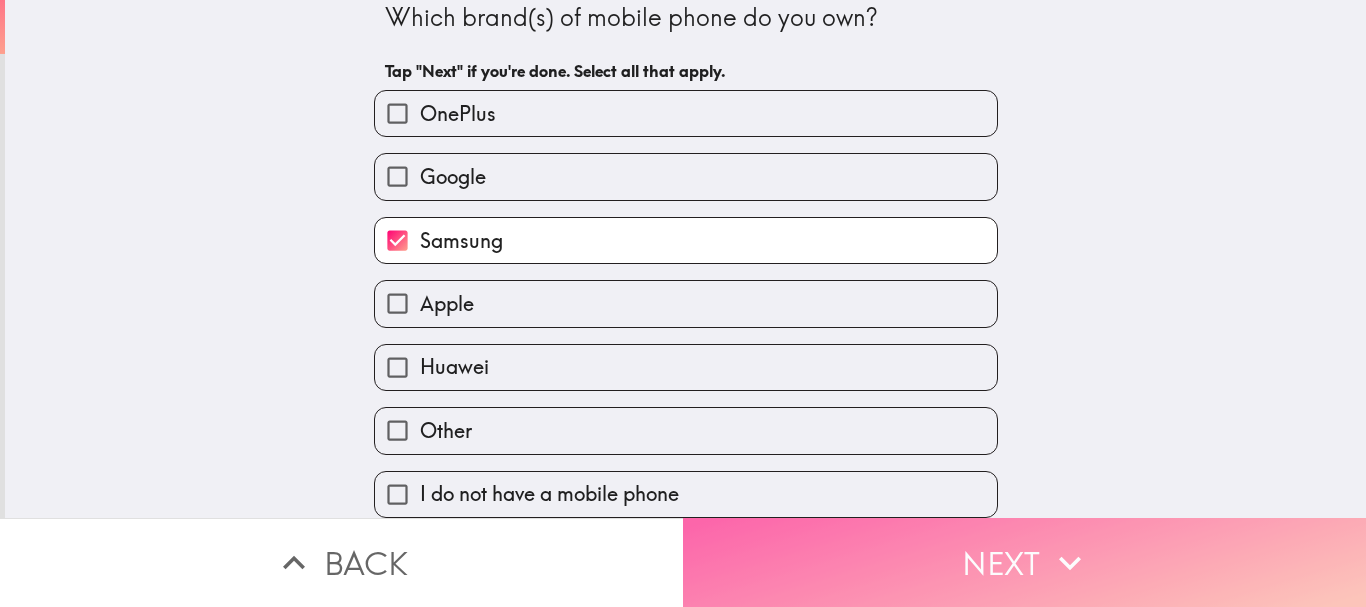 click on "Next" at bounding box center [1024, 562] 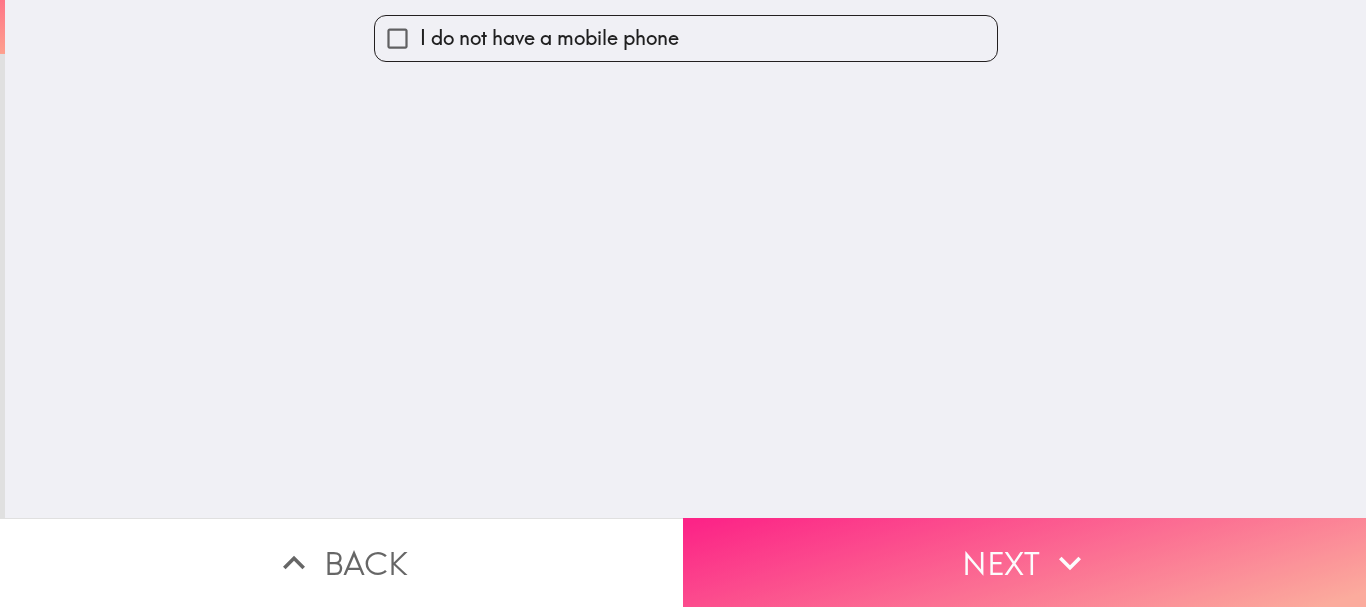scroll, scrollTop: 0, scrollLeft: 0, axis: both 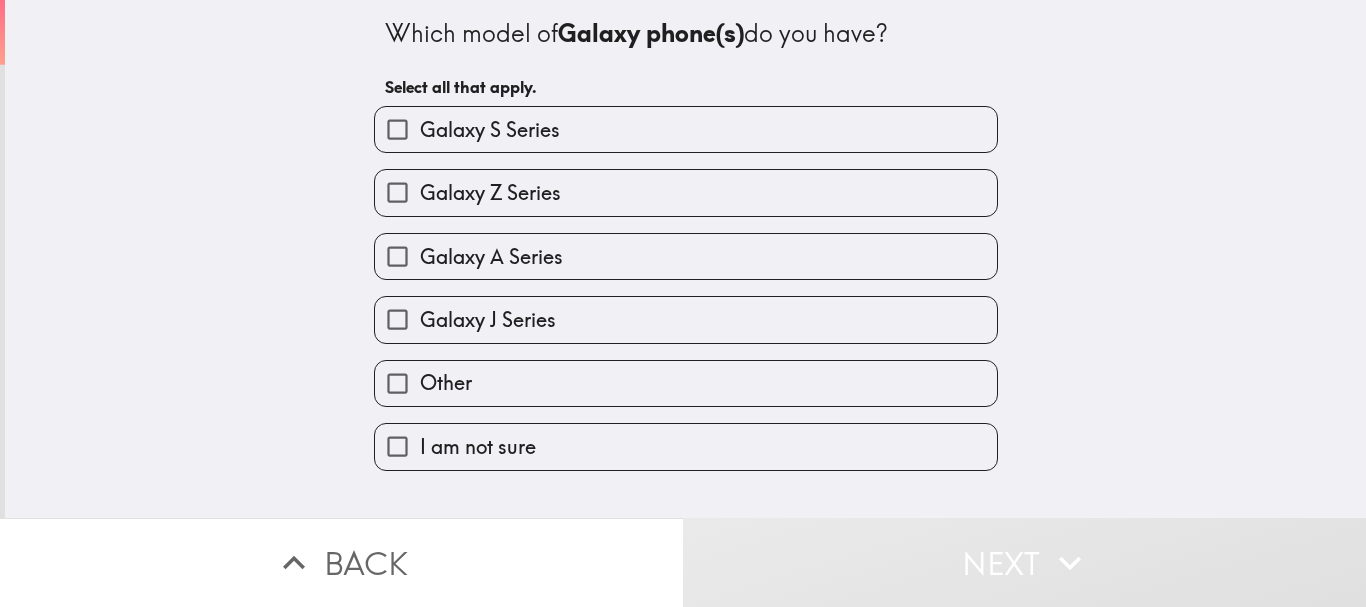 click on "Galaxy S Series" at bounding box center [686, 129] 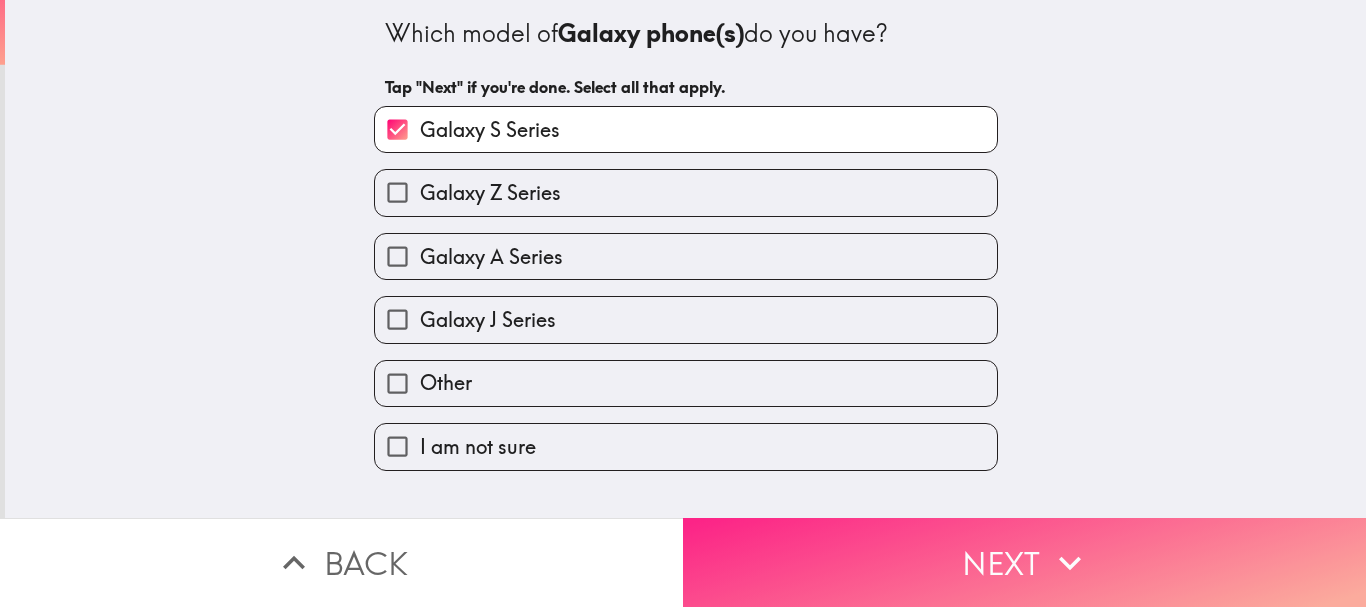 click on "Next" at bounding box center (1024, 562) 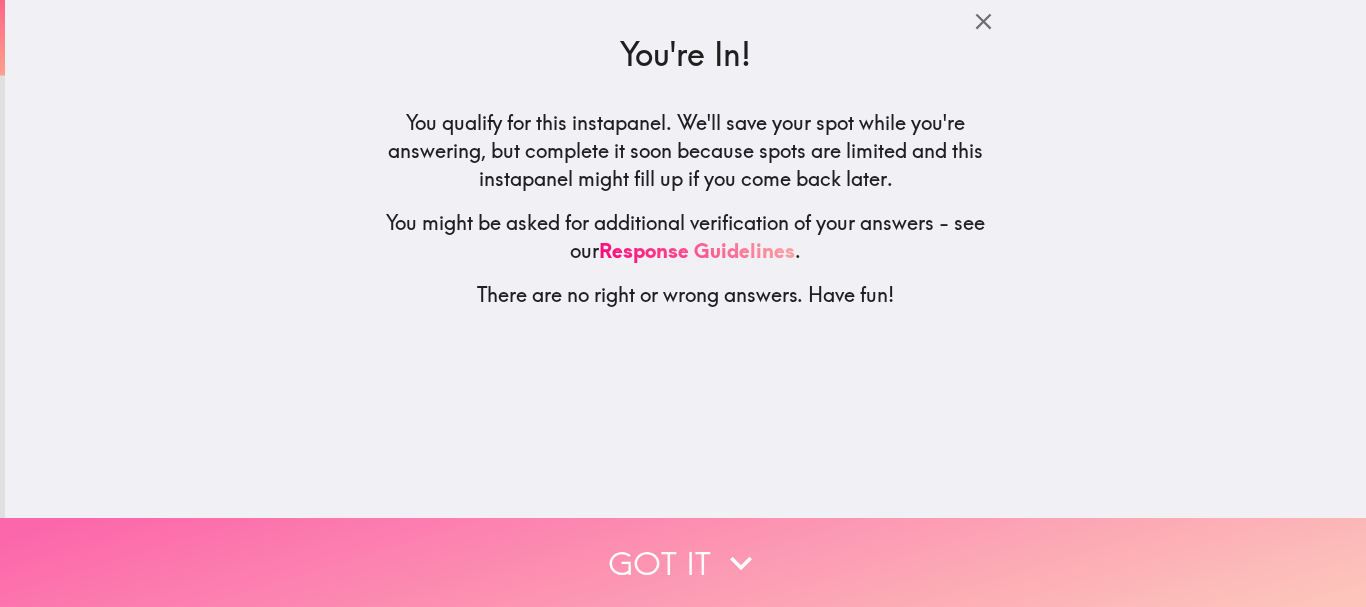 click on "Got it" at bounding box center (683, 562) 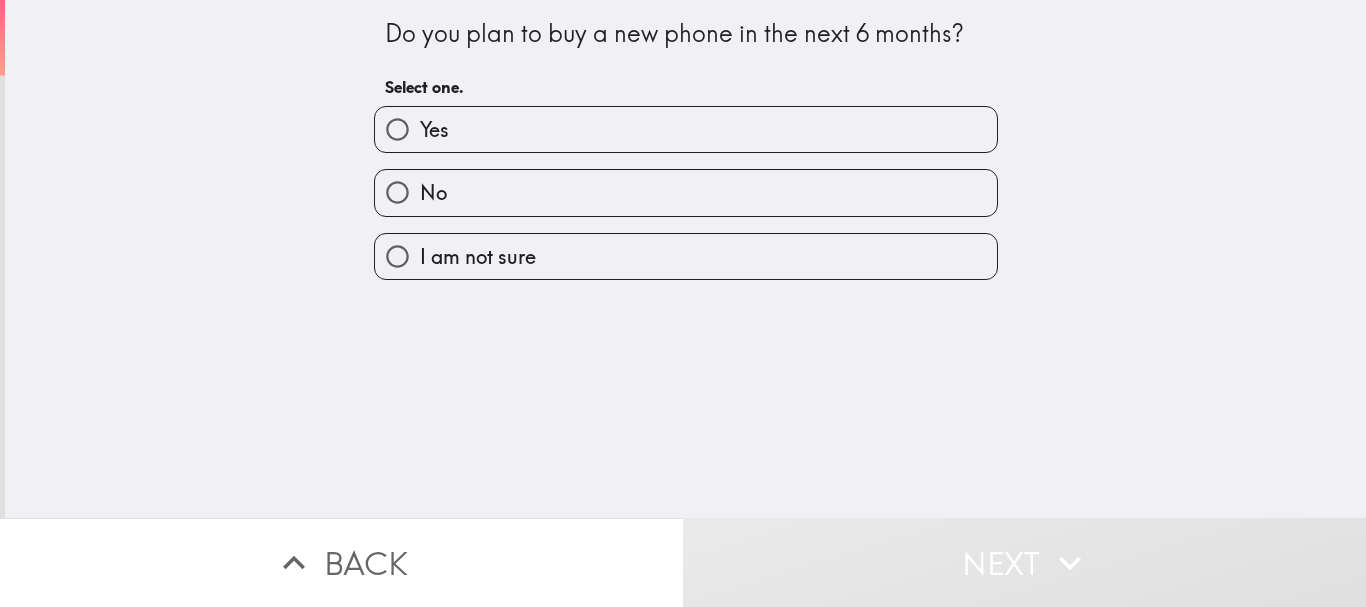 click on "Yes" at bounding box center [686, 129] 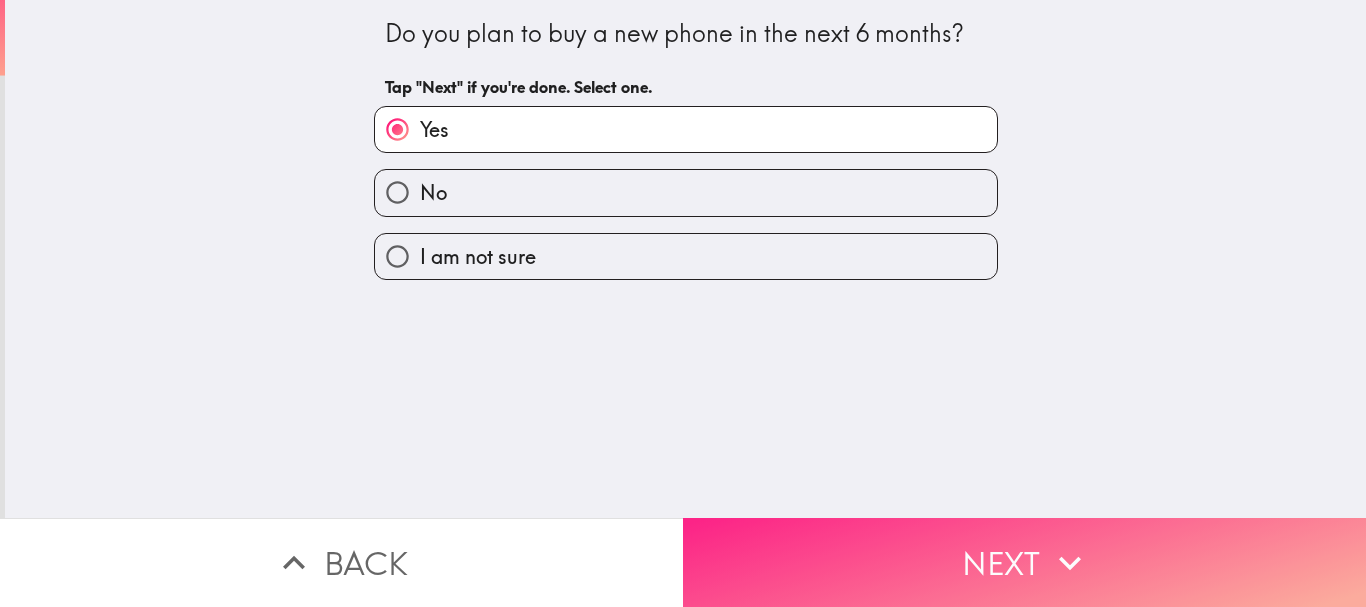 click on "Next" at bounding box center (1024, 562) 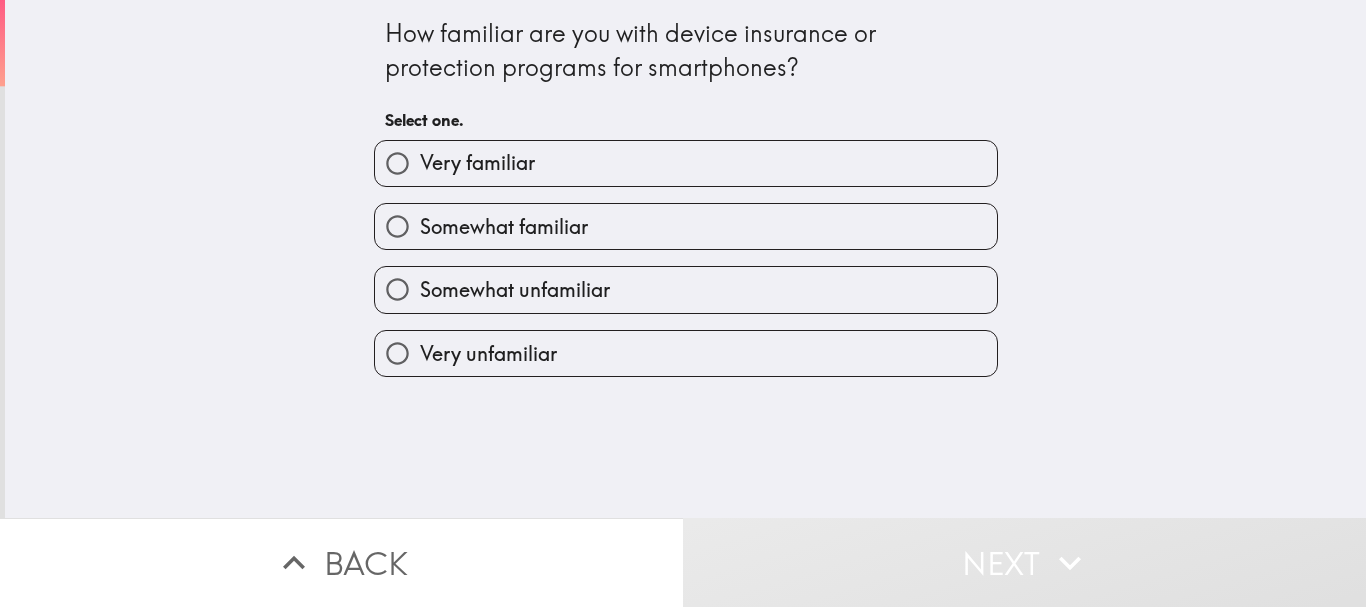 click on "Very familiar" at bounding box center (686, 163) 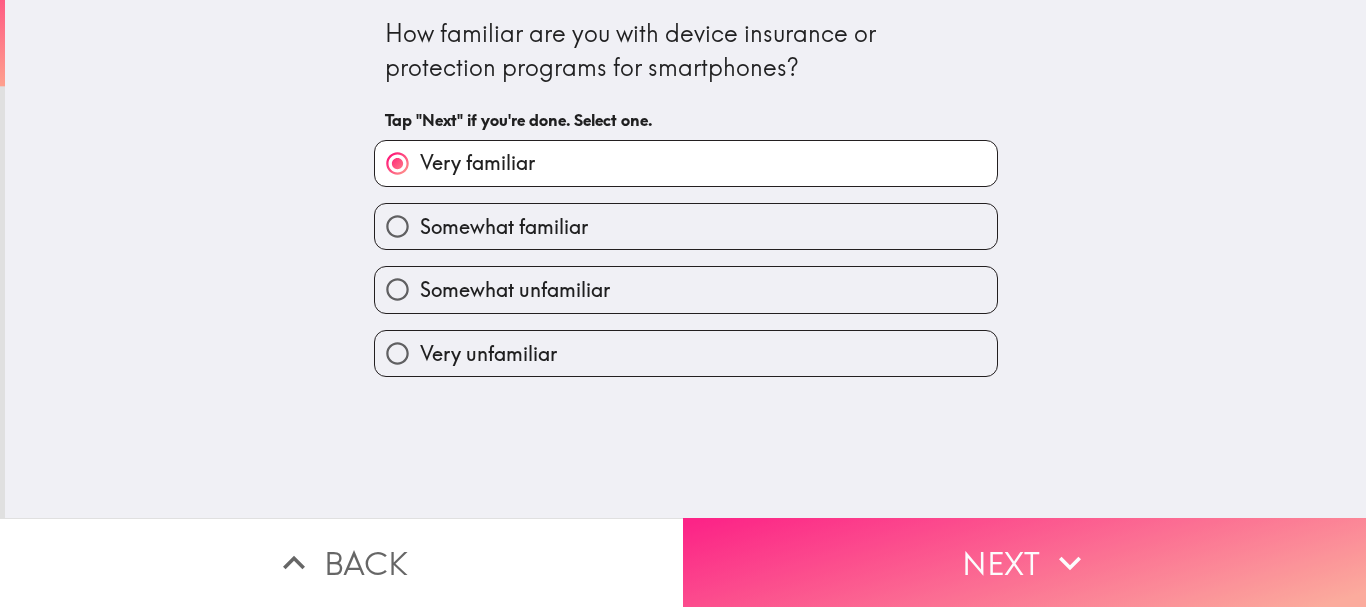 click on "Next" at bounding box center [1024, 562] 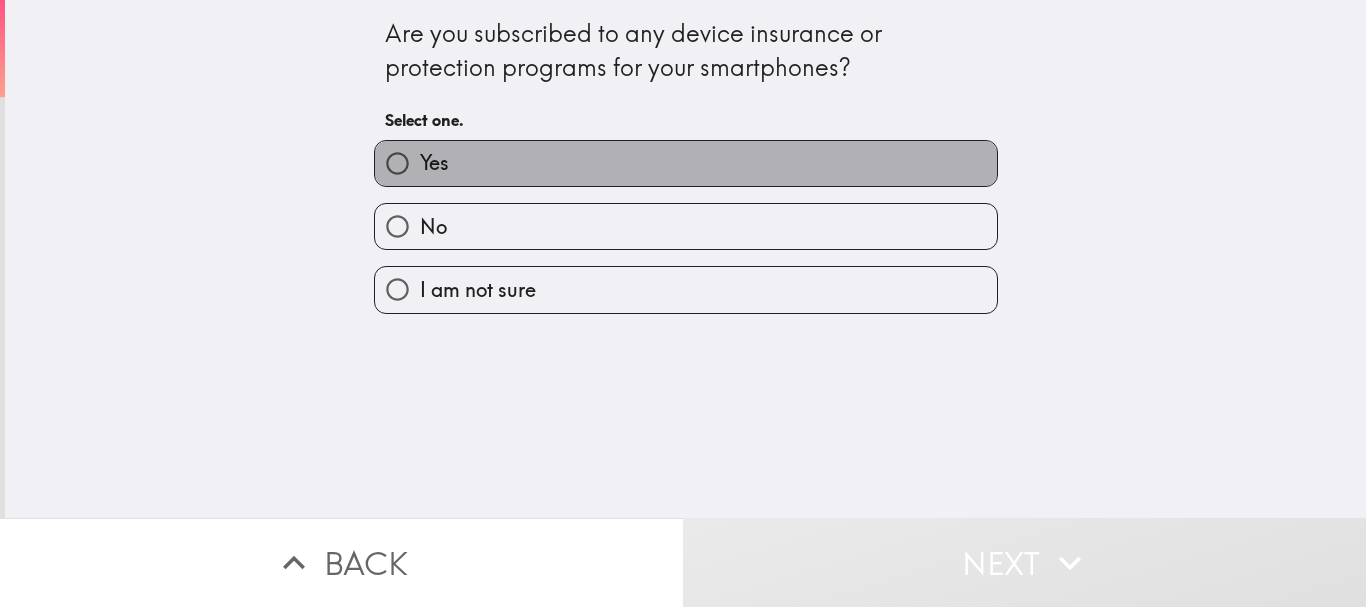 click on "Yes" at bounding box center [686, 163] 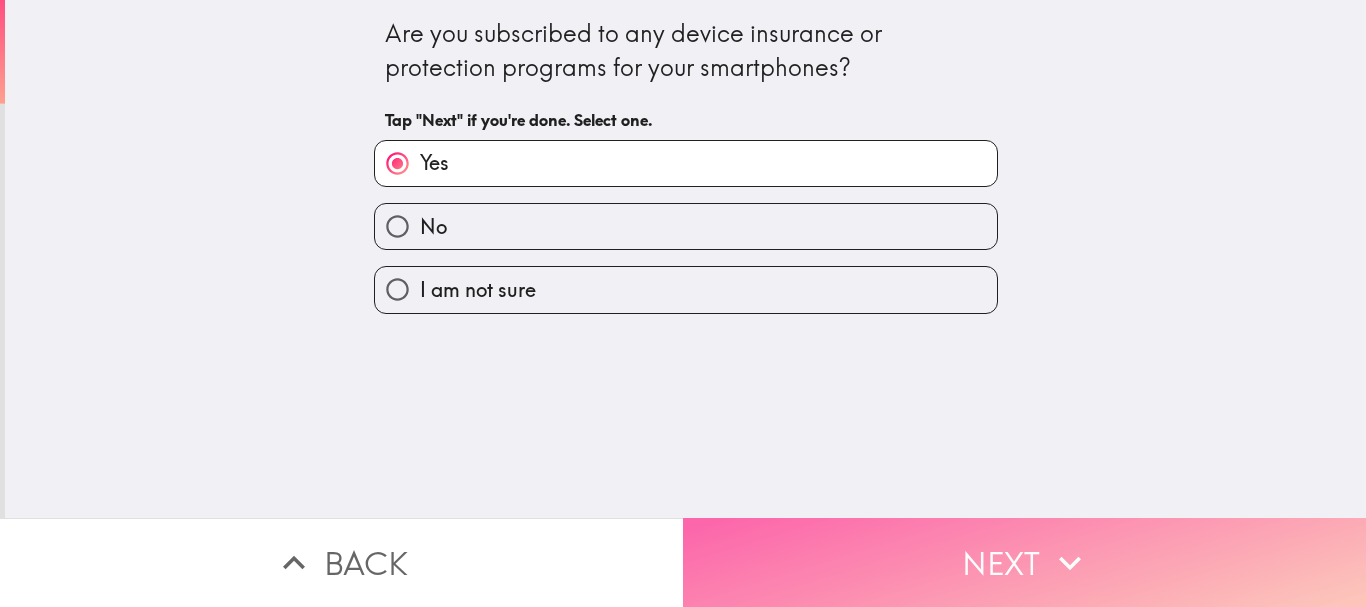click on "Next" at bounding box center [1024, 562] 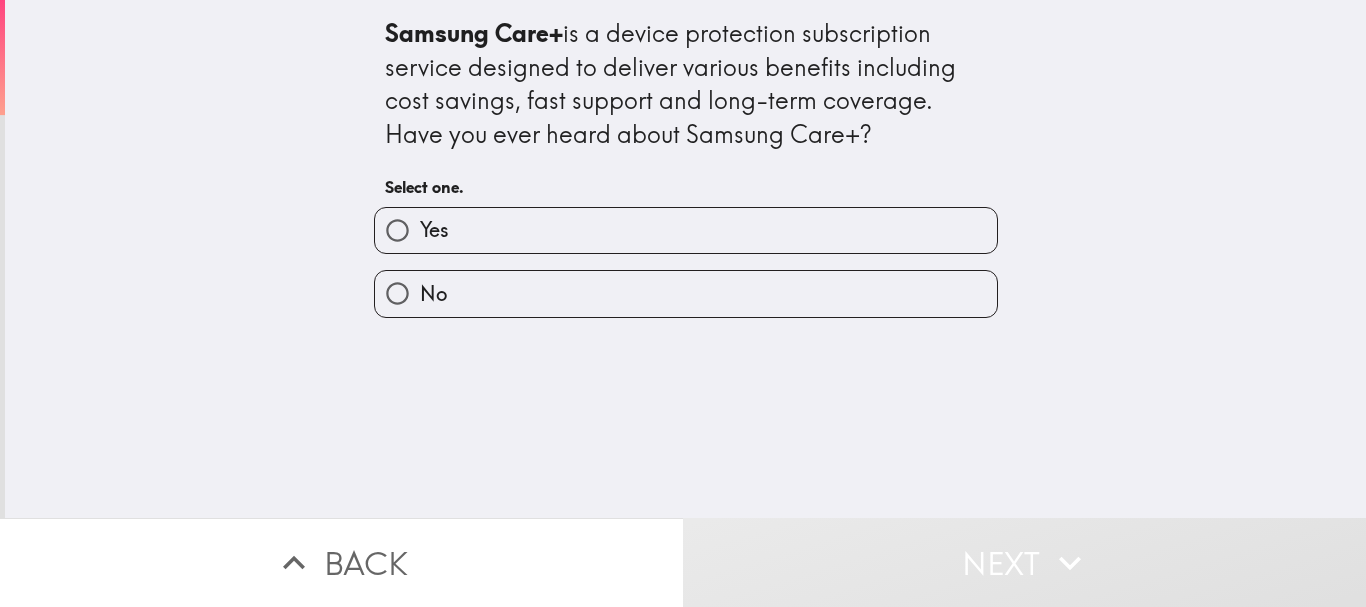click on "Yes" at bounding box center (686, 230) 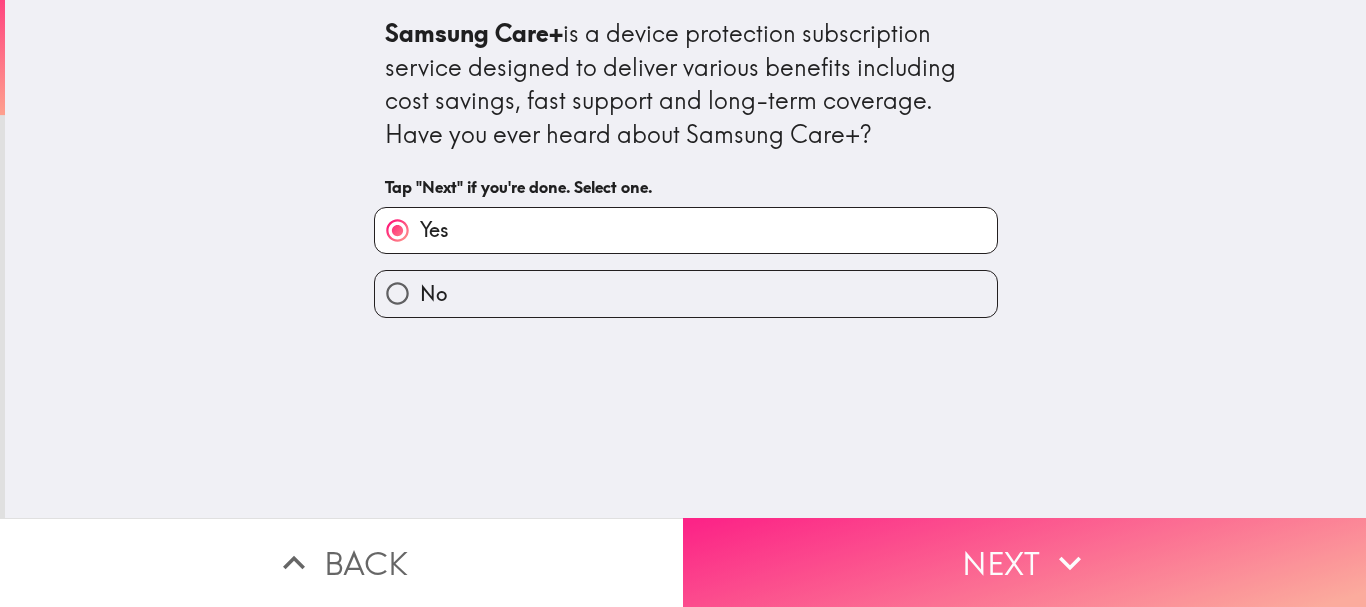 click on "Next" at bounding box center [1024, 562] 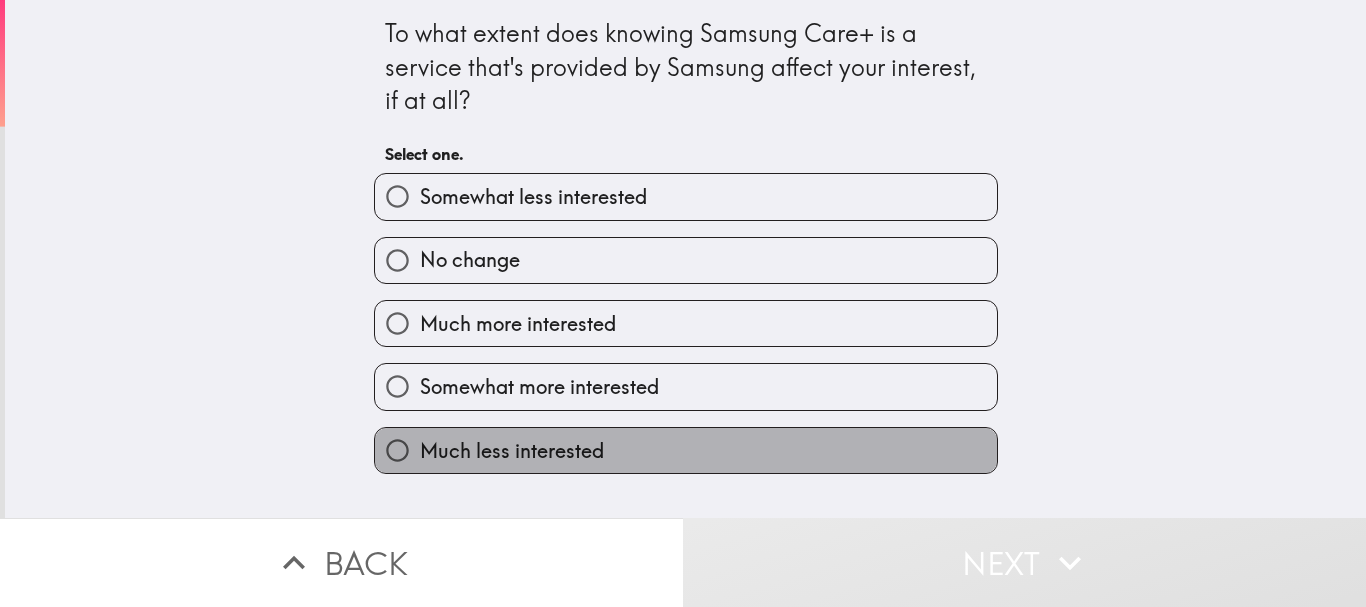 click on "Much less interested" at bounding box center (686, 450) 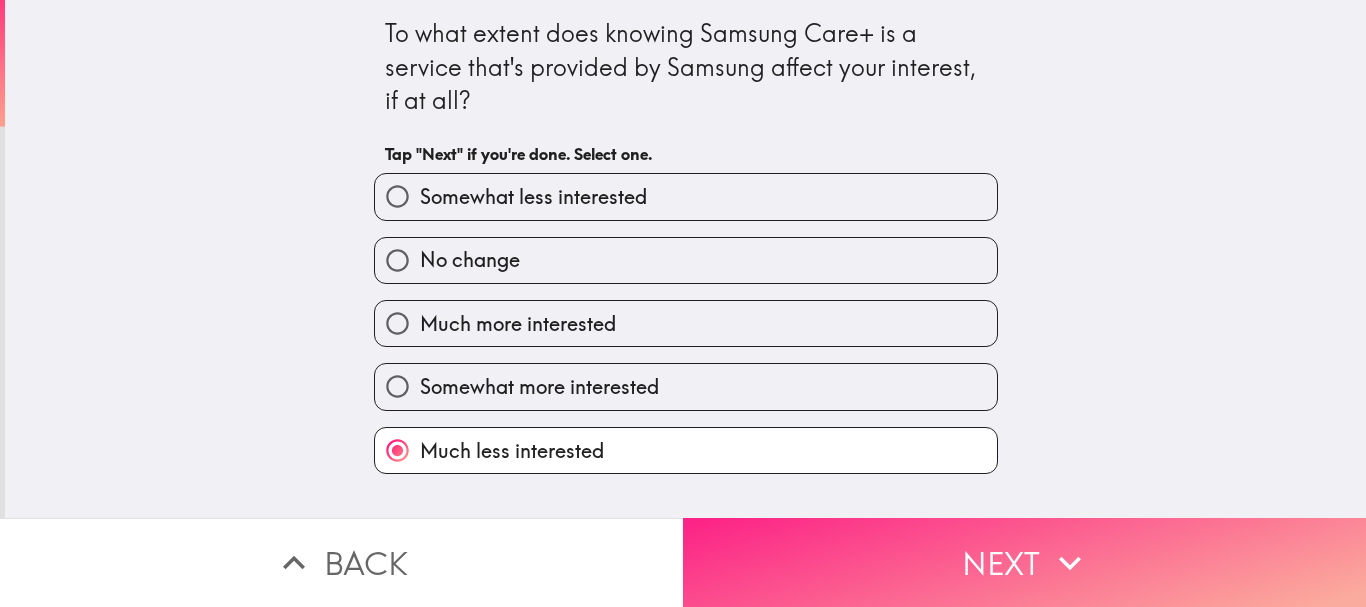 click on "Next" at bounding box center (1024, 562) 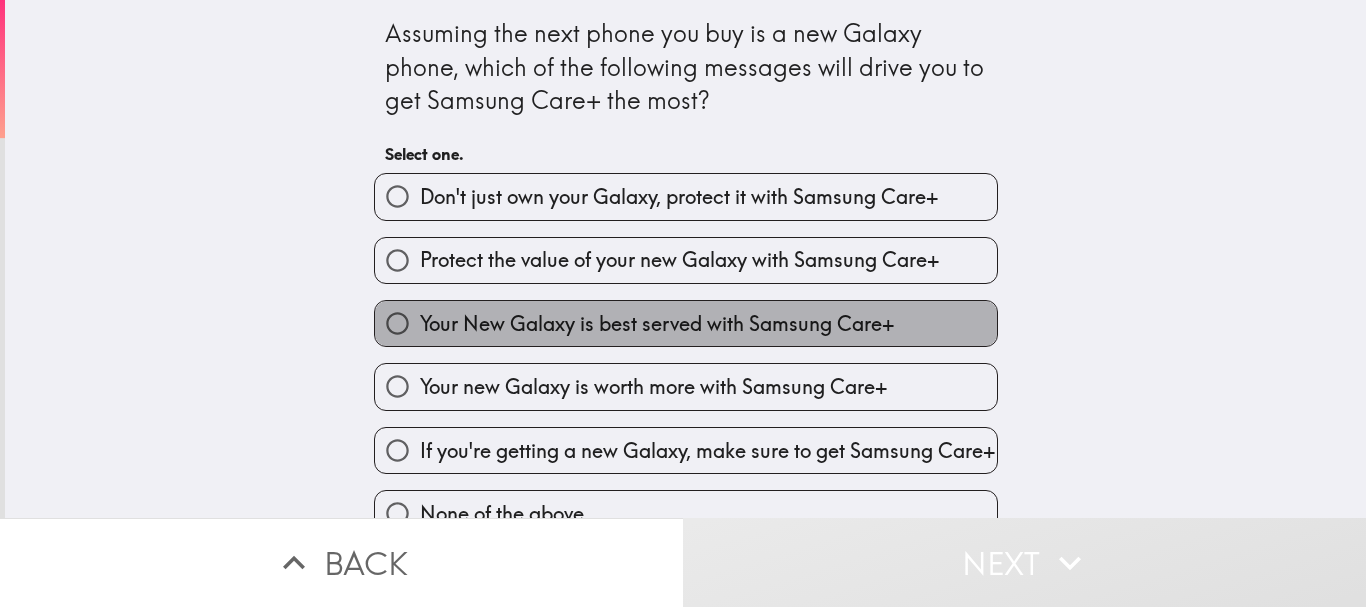 click on "Your New Galaxy is best served with Samsung Care+" at bounding box center [657, 324] 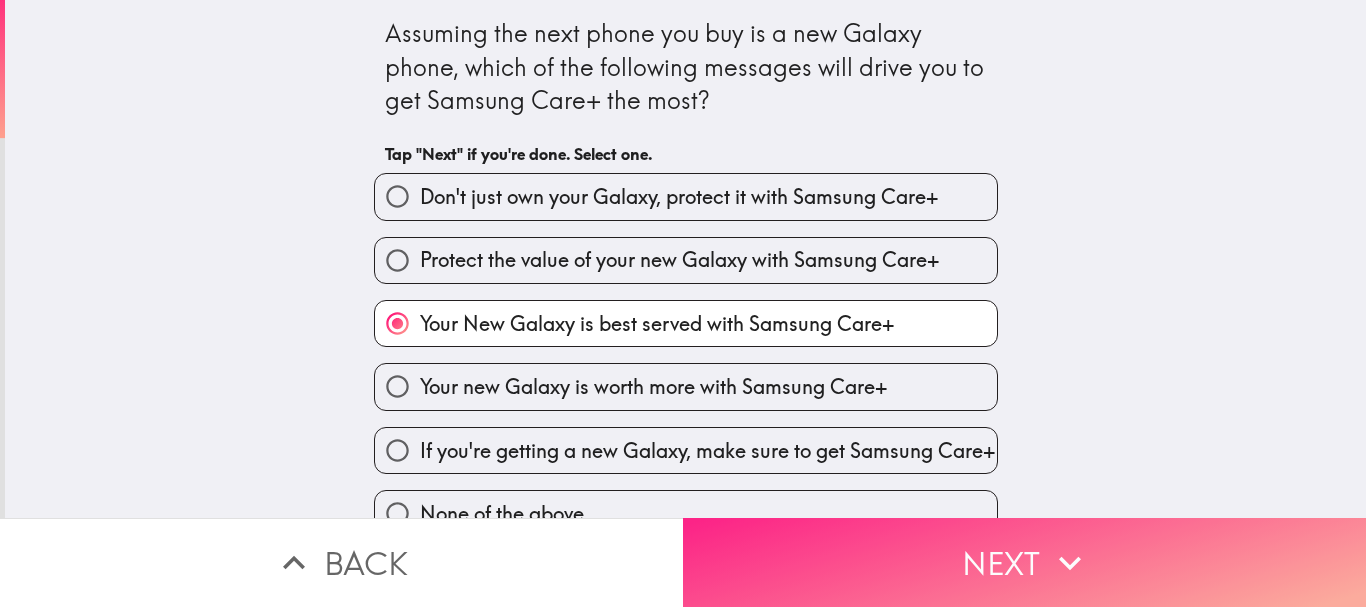 click on "Next" at bounding box center (1024, 562) 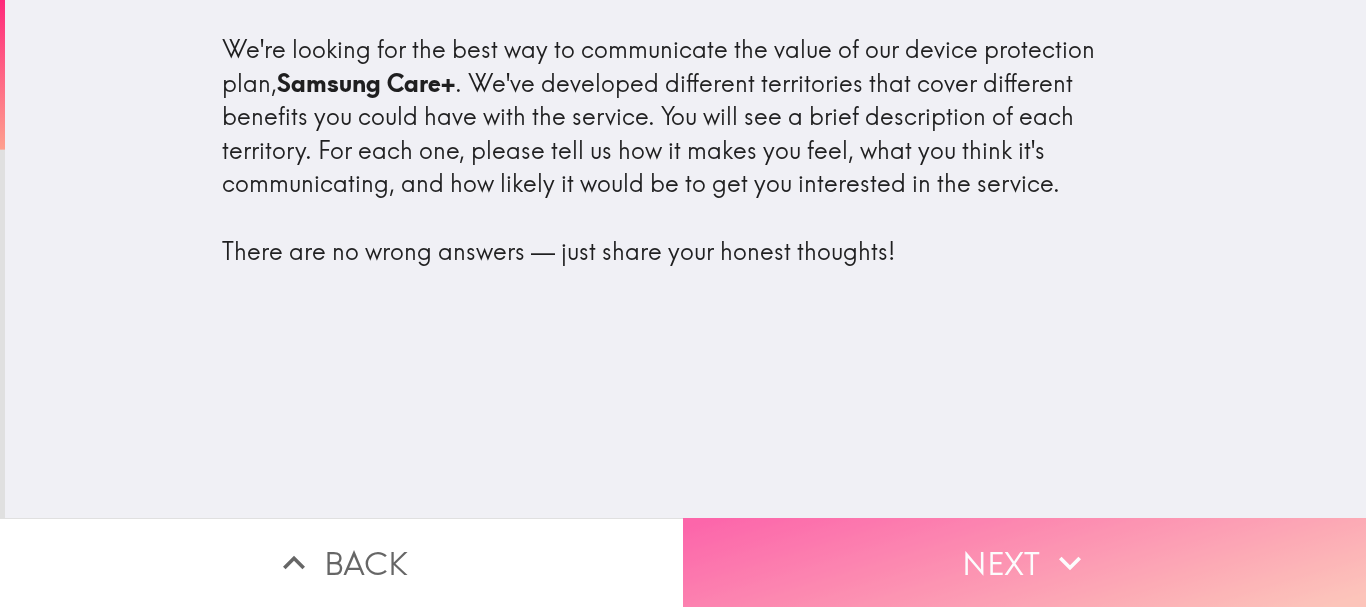 click on "Next" at bounding box center (1024, 562) 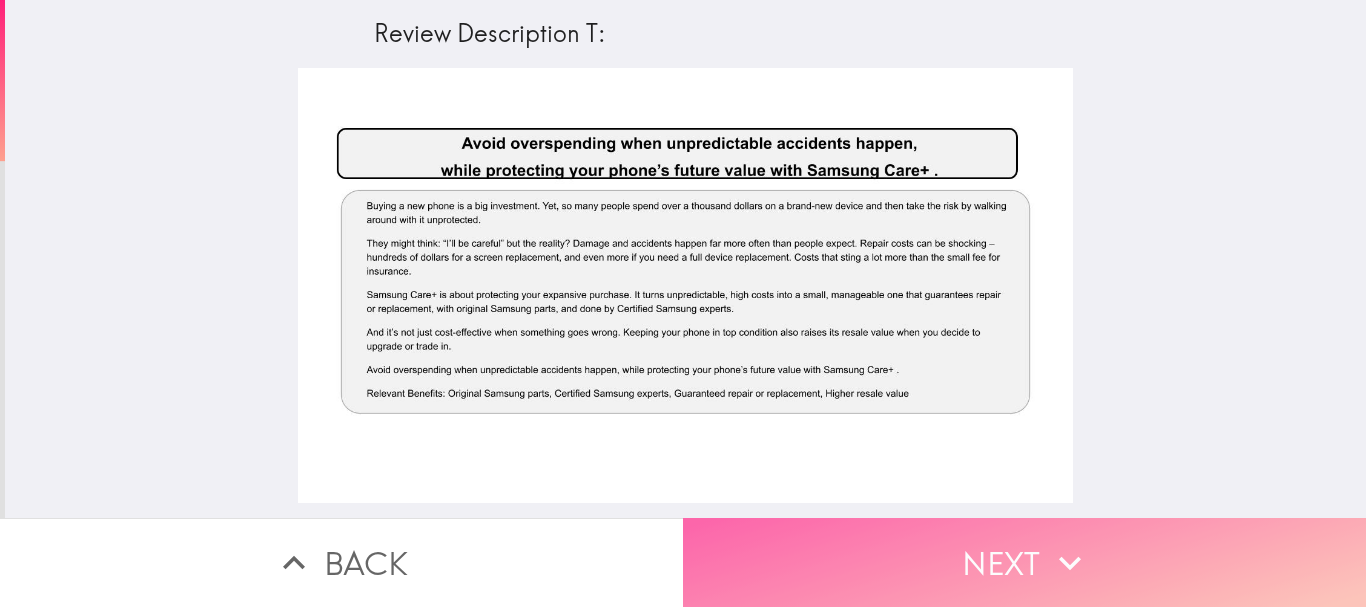 click on "Next" at bounding box center [1024, 562] 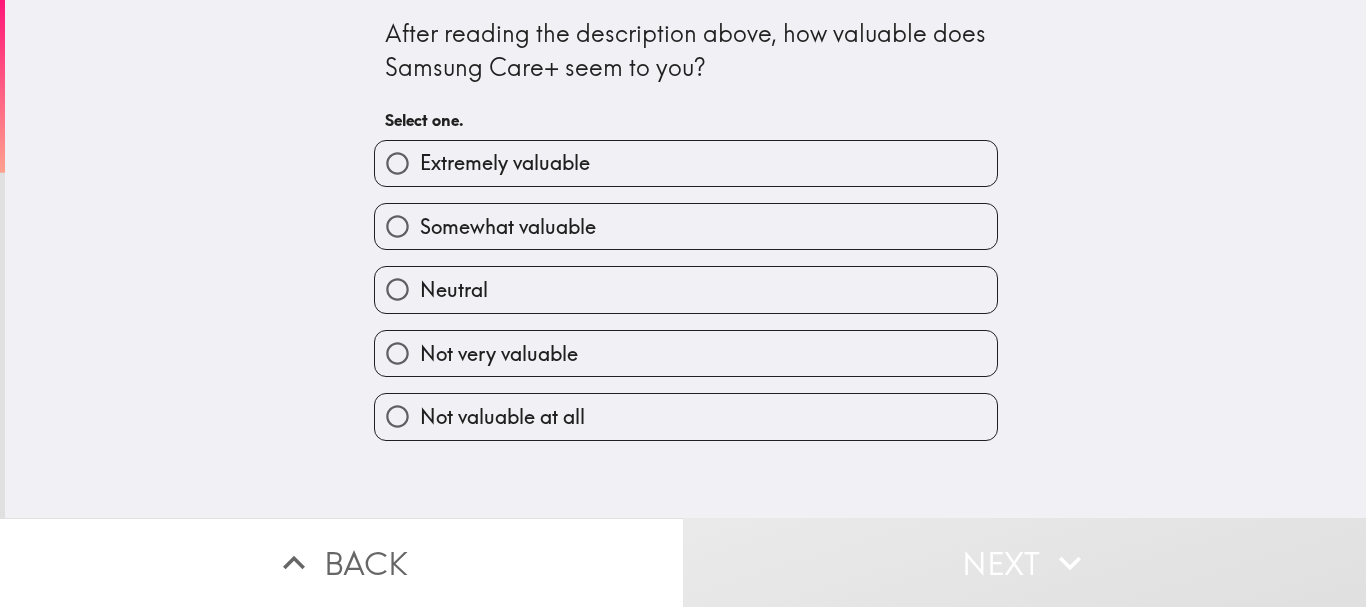 click on "Extremely valuable" at bounding box center [686, 163] 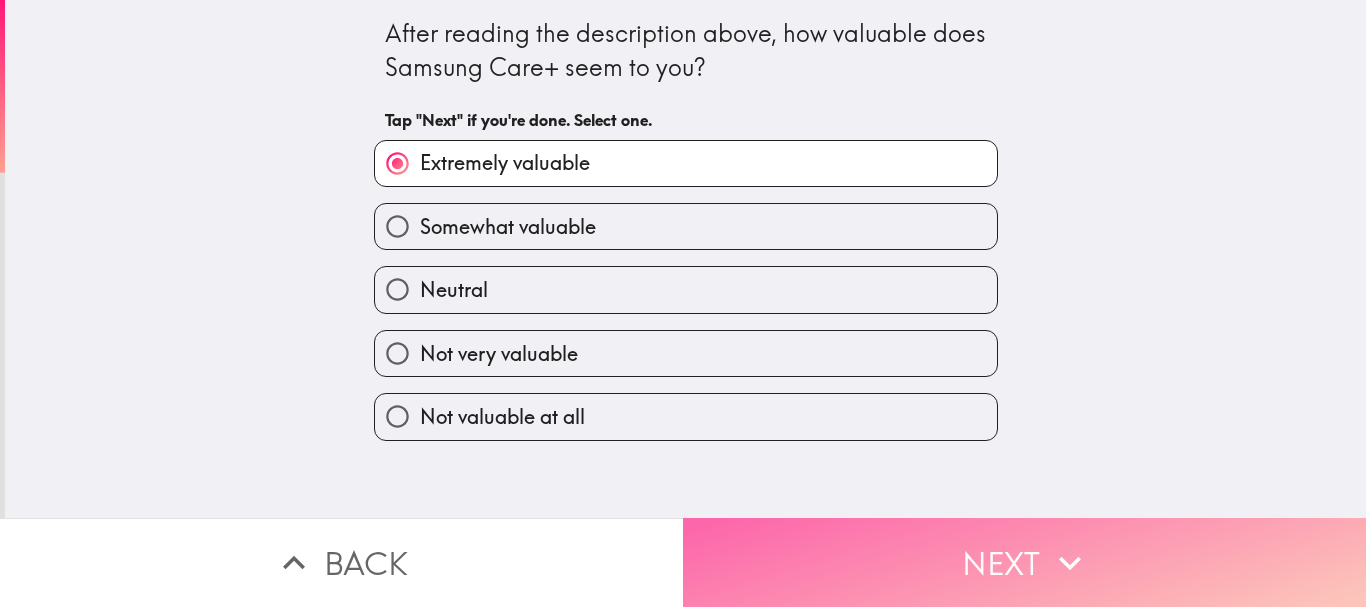 click on "Next" at bounding box center (1024, 562) 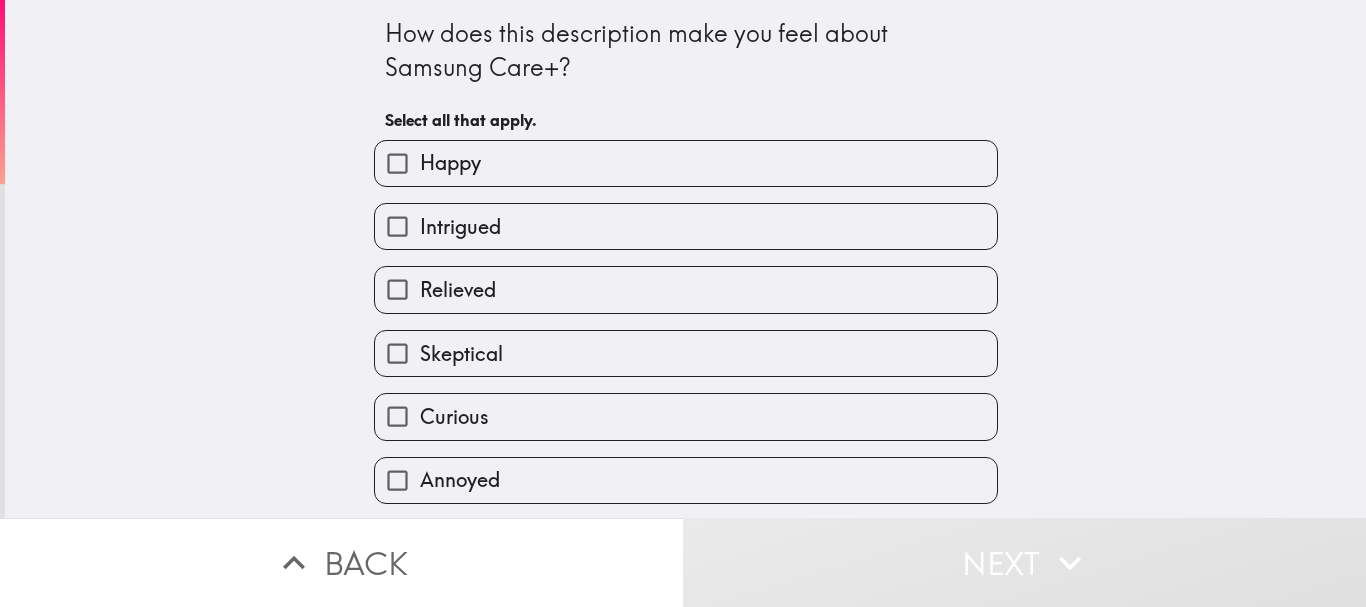 click on "Intrigued" at bounding box center (686, 226) 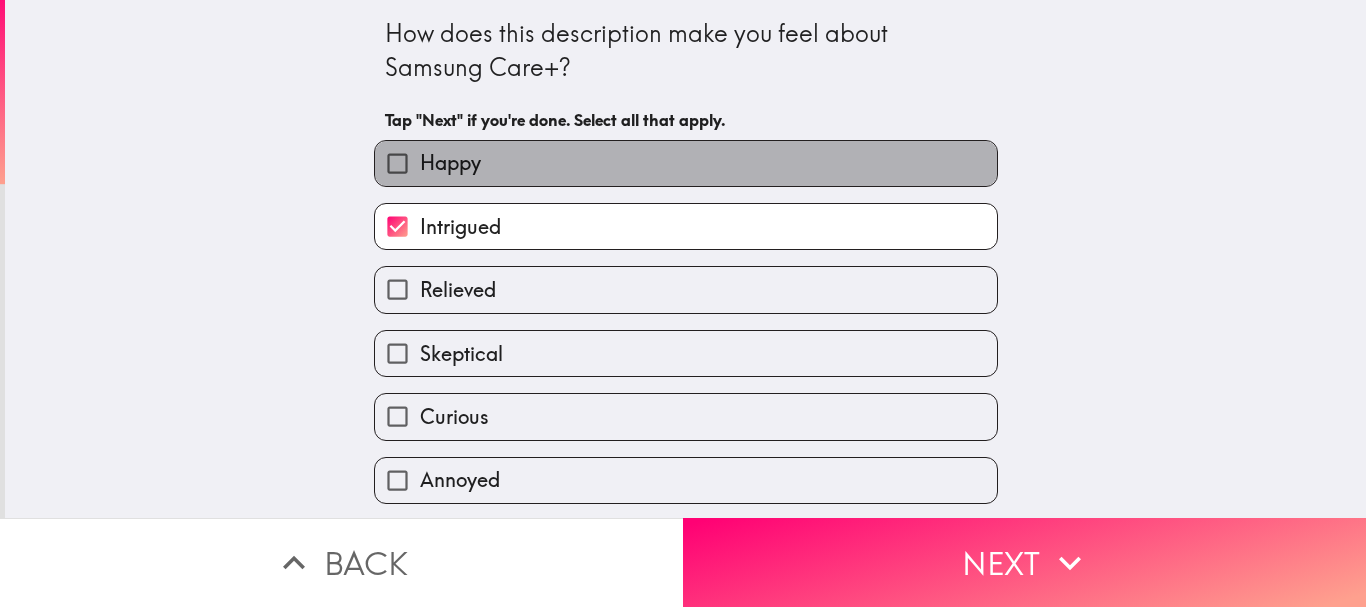 click on "Happy" at bounding box center [686, 163] 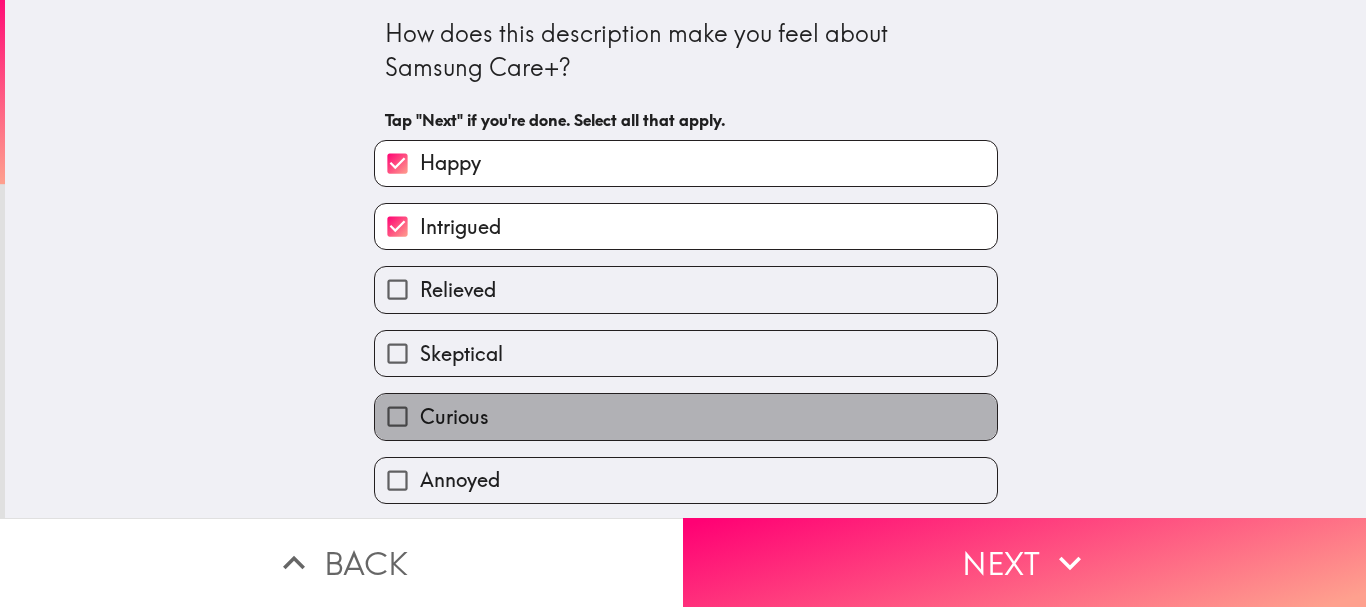 click on "Curious" at bounding box center [686, 416] 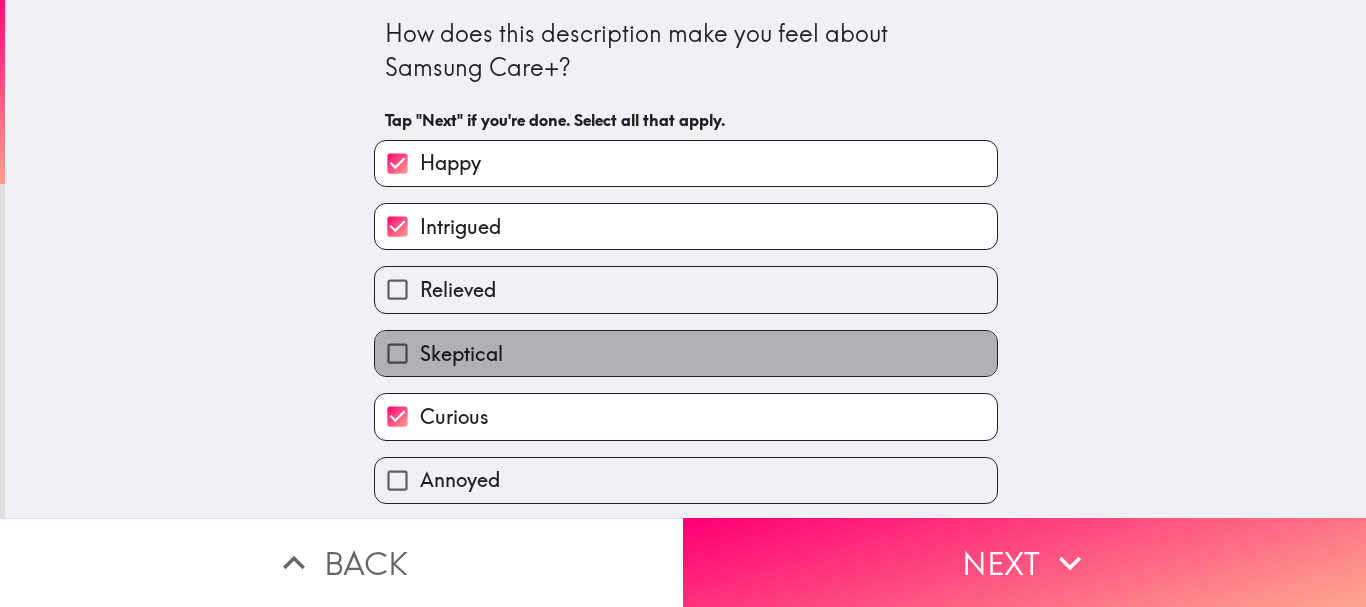 click on "Skeptical" at bounding box center [686, 353] 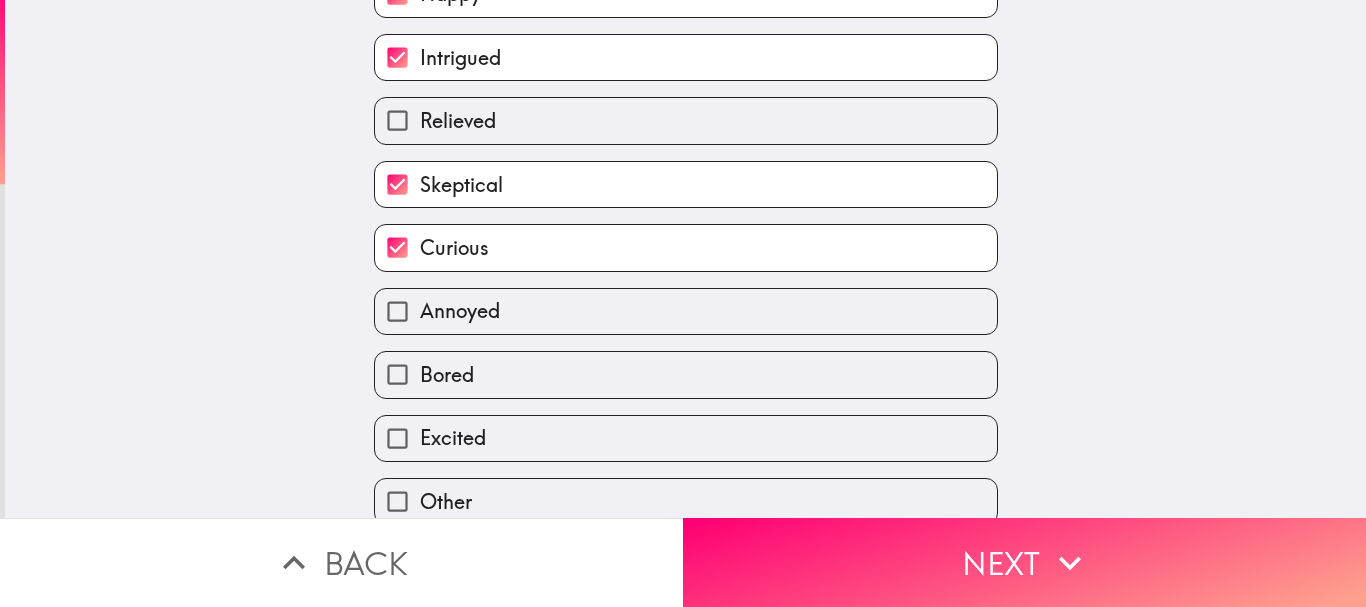 scroll, scrollTop: 191, scrollLeft: 0, axis: vertical 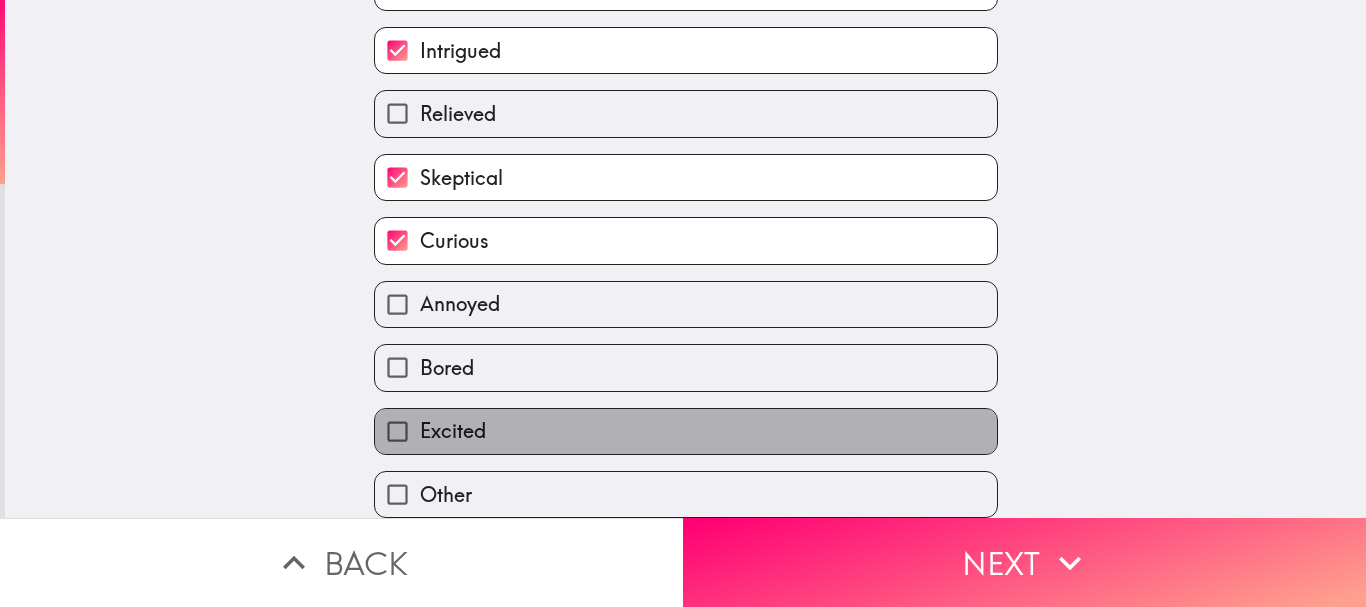 click on "Excited" at bounding box center (686, 431) 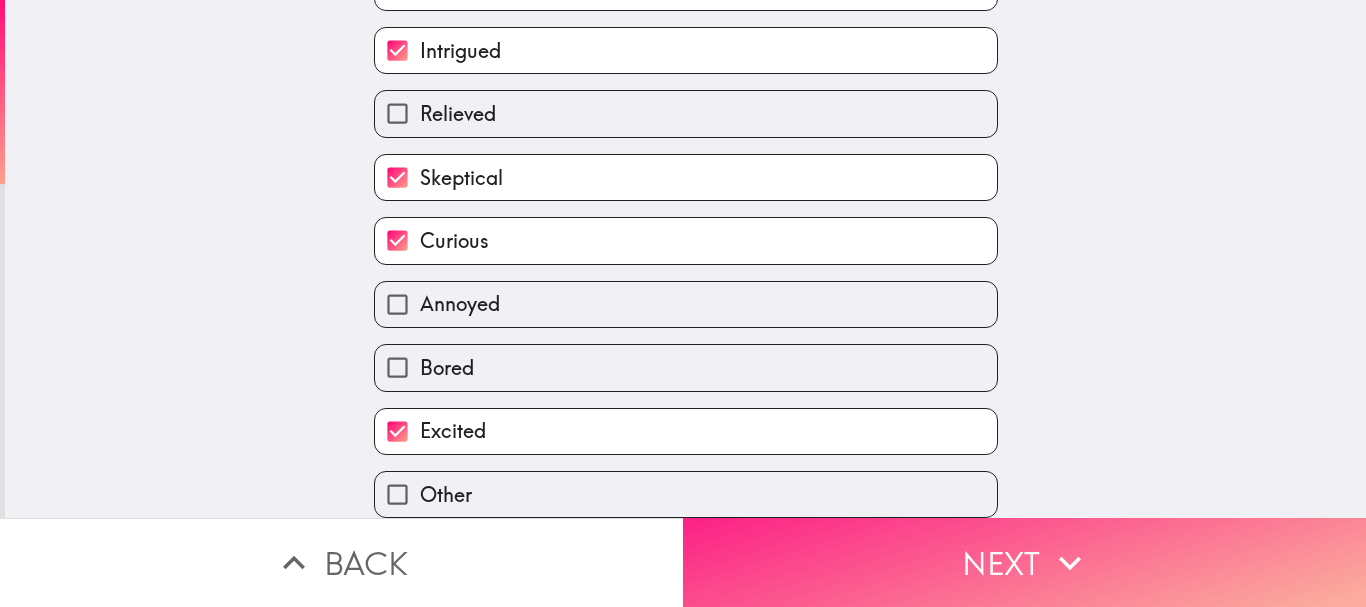 click on "Next" at bounding box center [1024, 562] 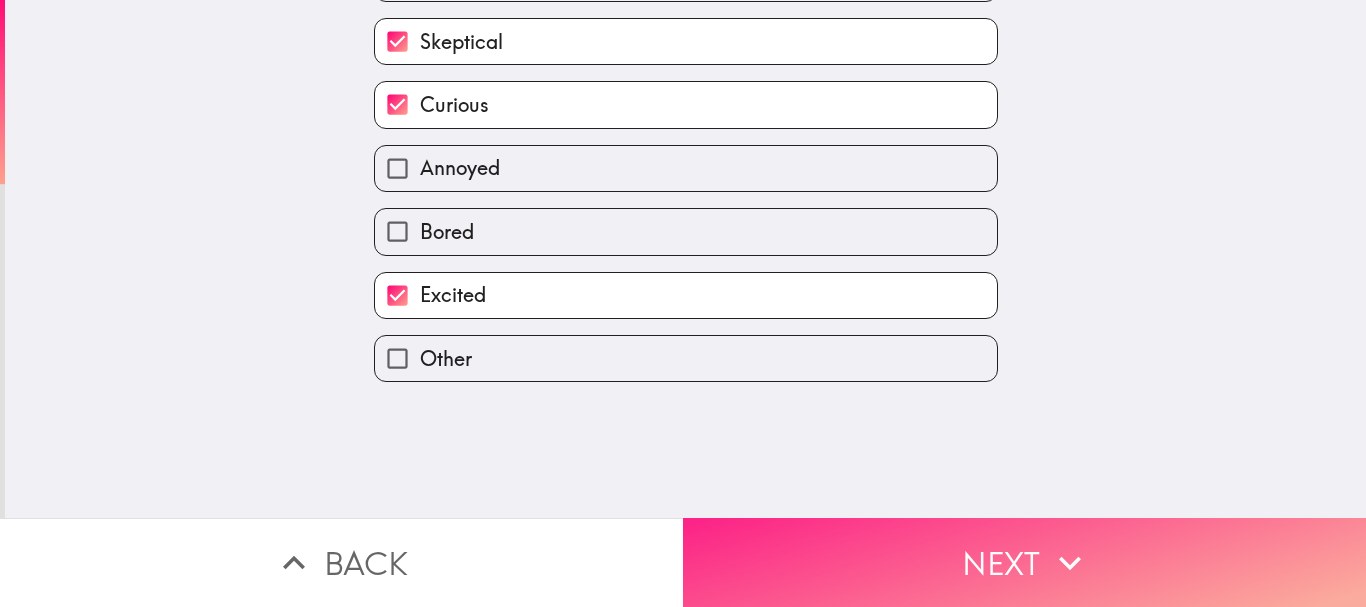 scroll, scrollTop: 0, scrollLeft: 0, axis: both 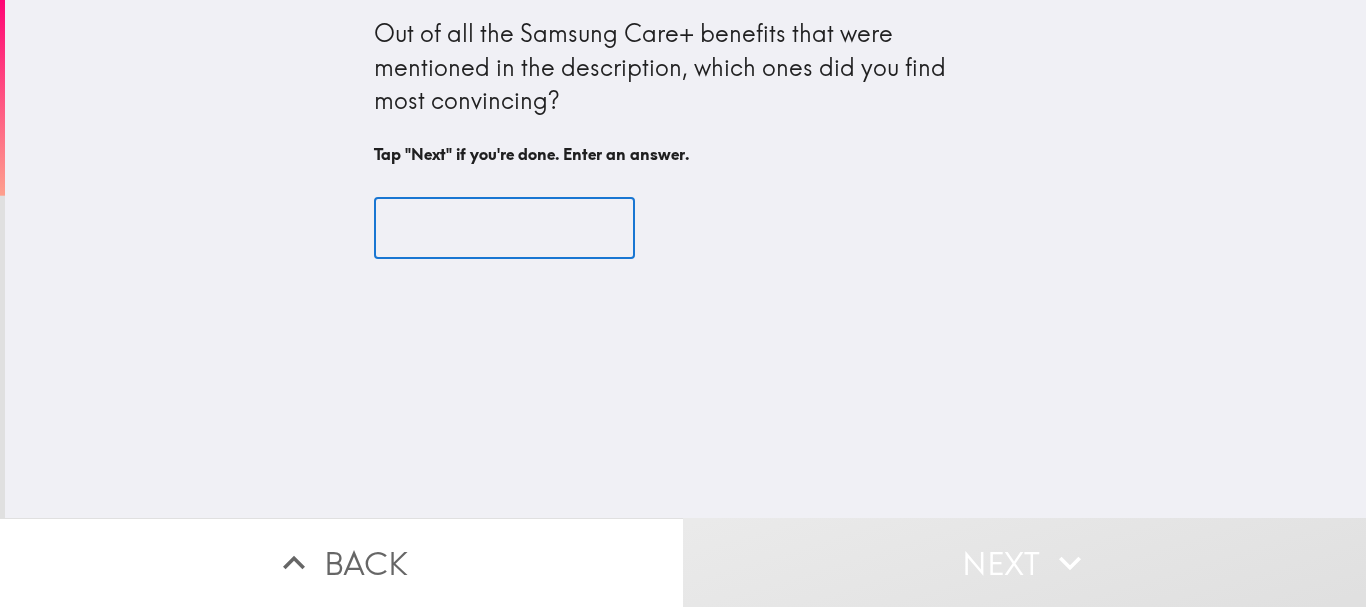 click at bounding box center (504, 228) 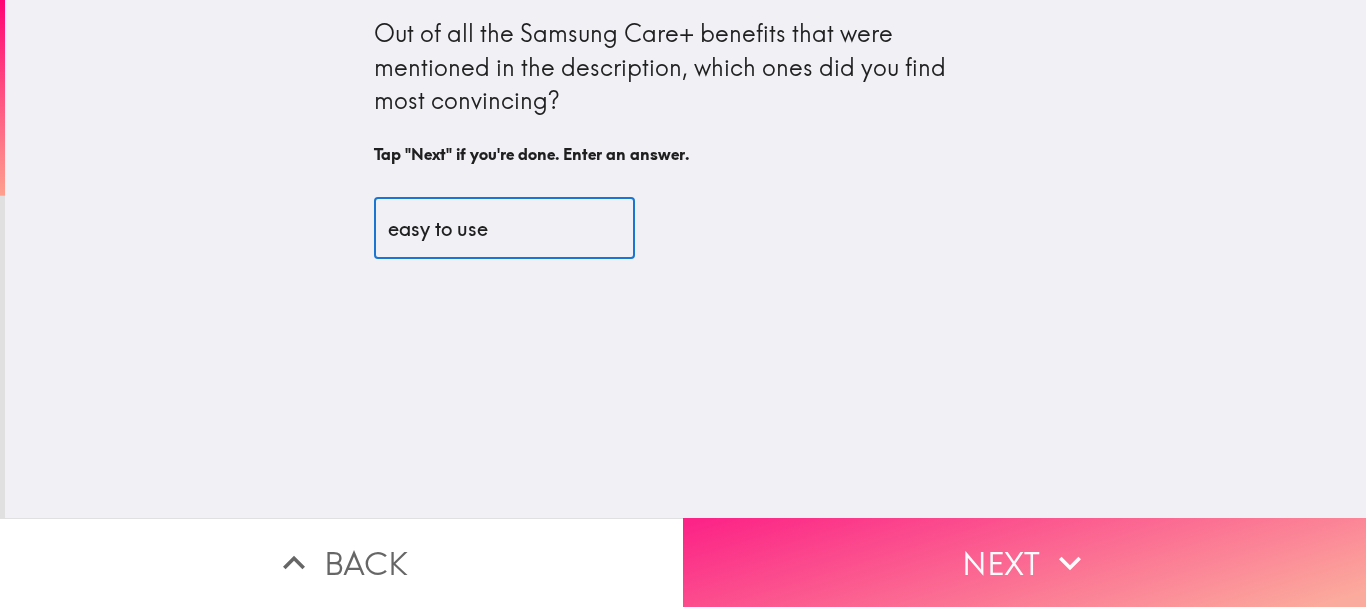 type on "easy to use" 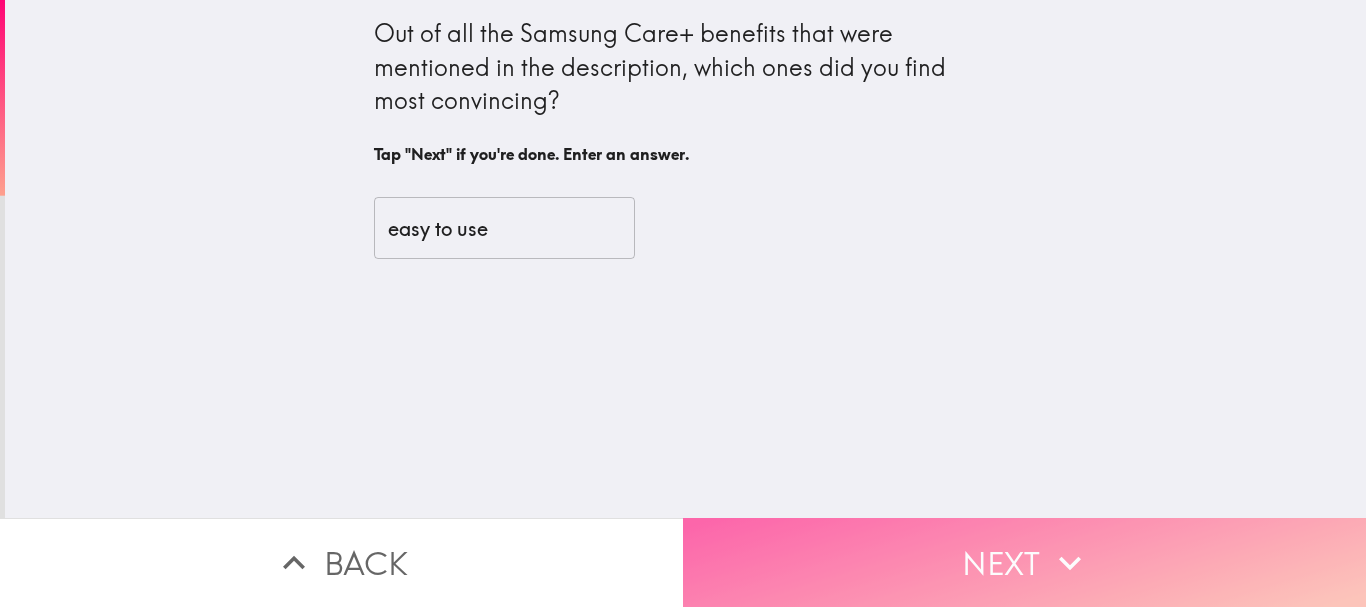 click on "Next" at bounding box center [1024, 562] 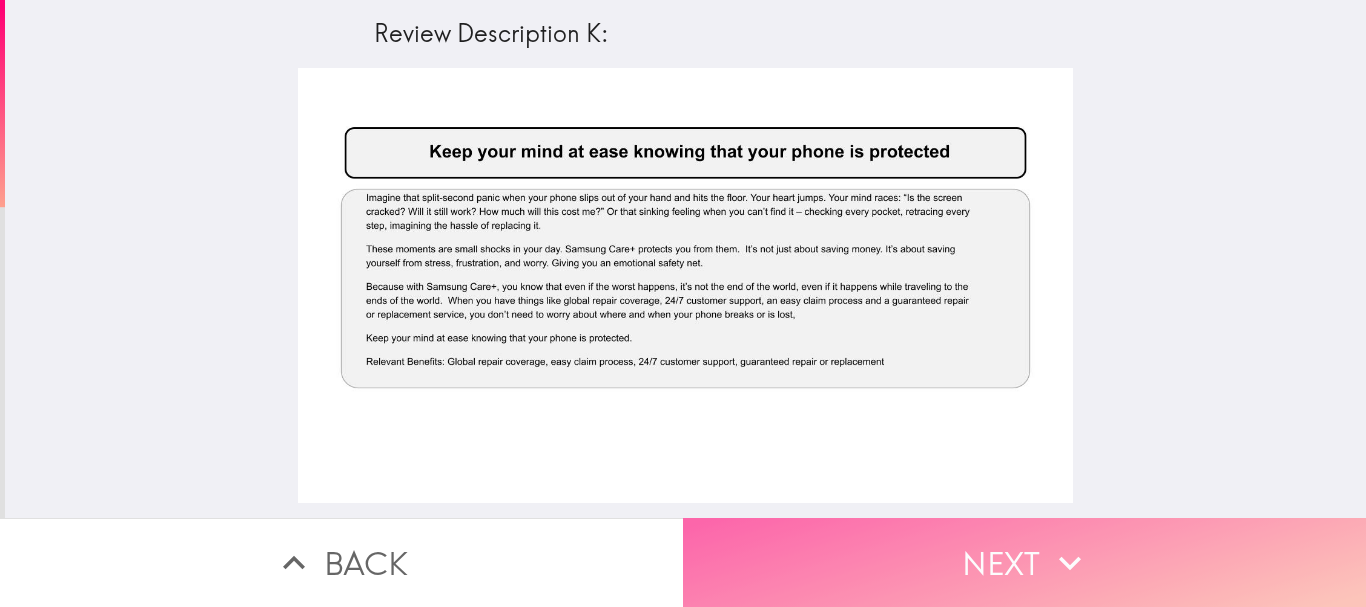 click on "Next" at bounding box center [1024, 562] 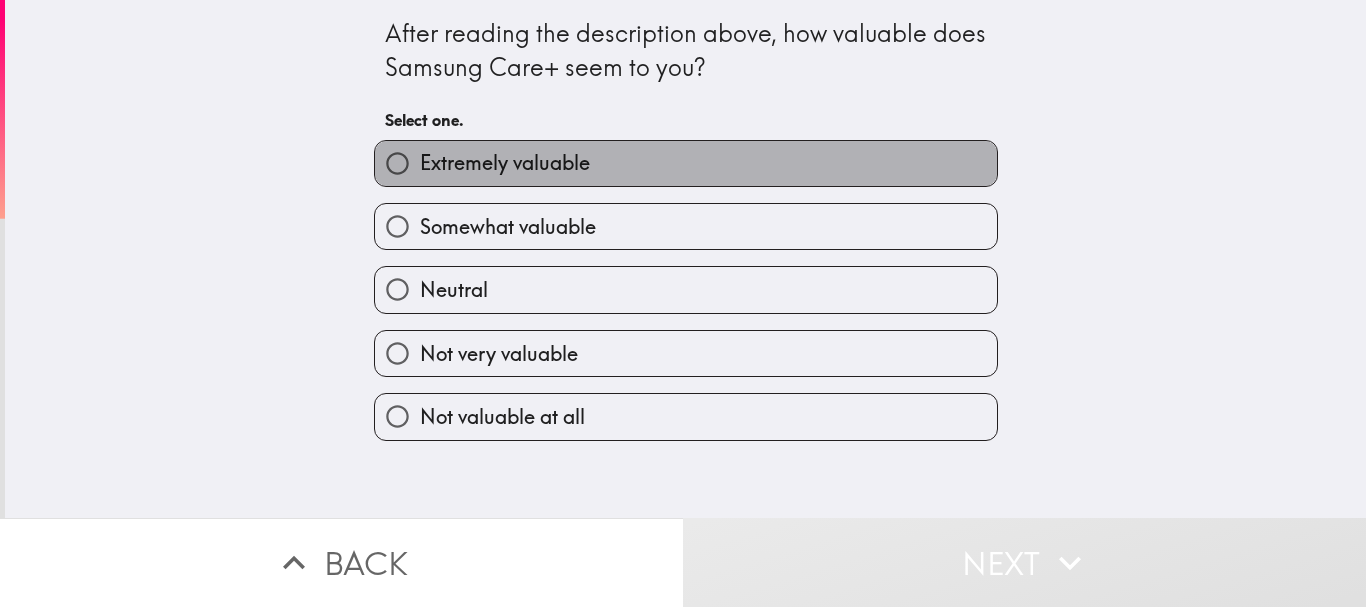 click on "Extremely valuable" at bounding box center [686, 163] 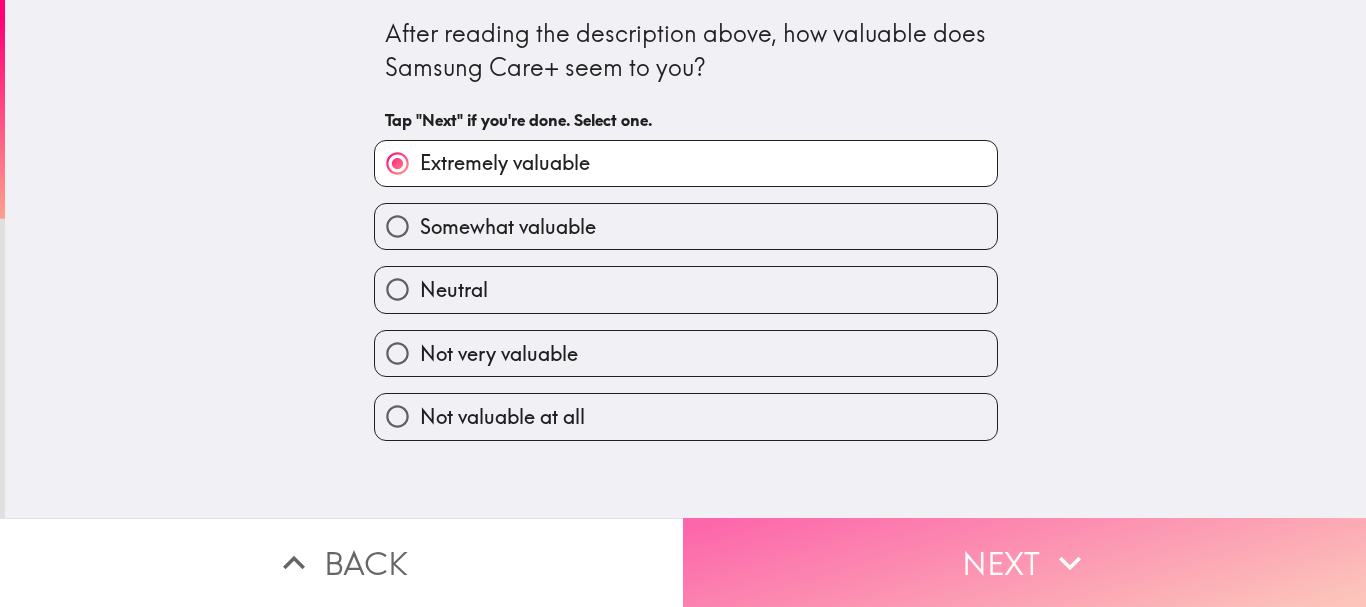 click on "Next" at bounding box center [1024, 562] 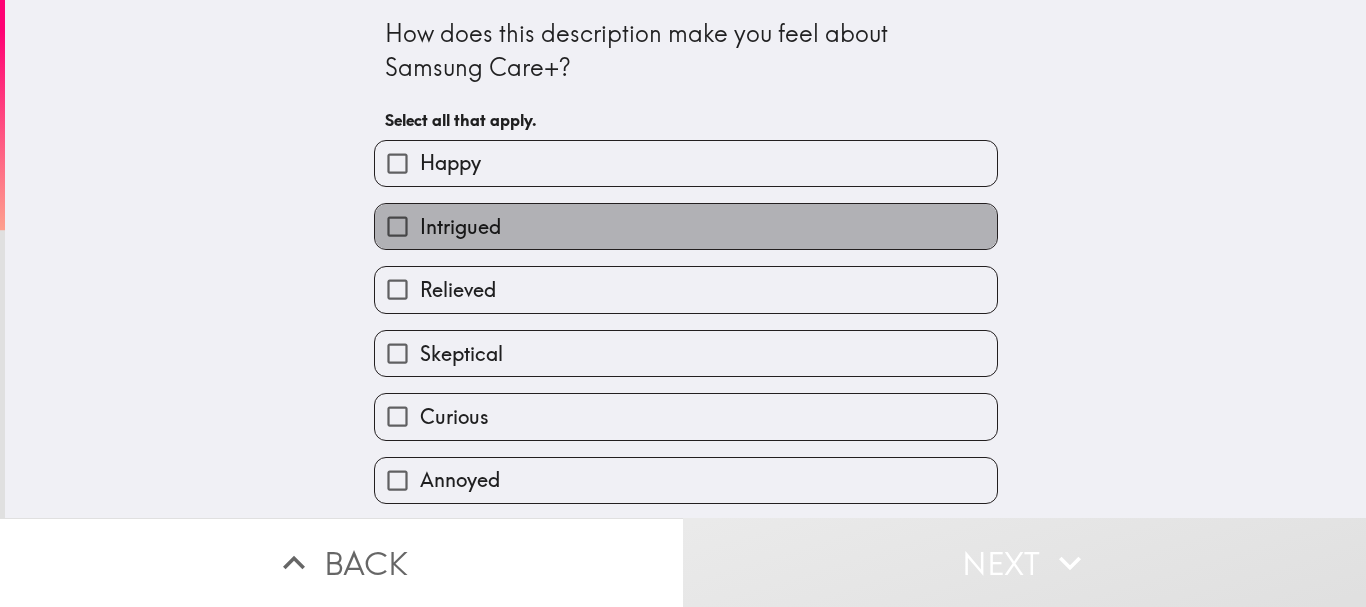 click on "Intrigued" at bounding box center [686, 226] 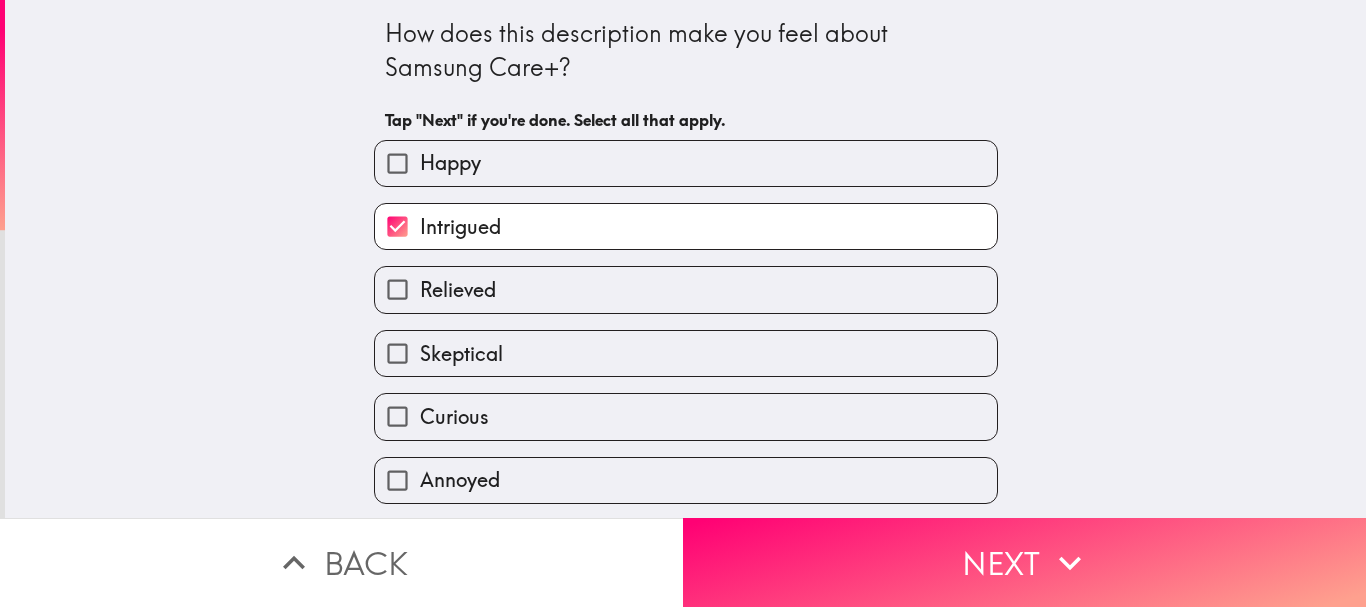click on "Happy" at bounding box center (686, 163) 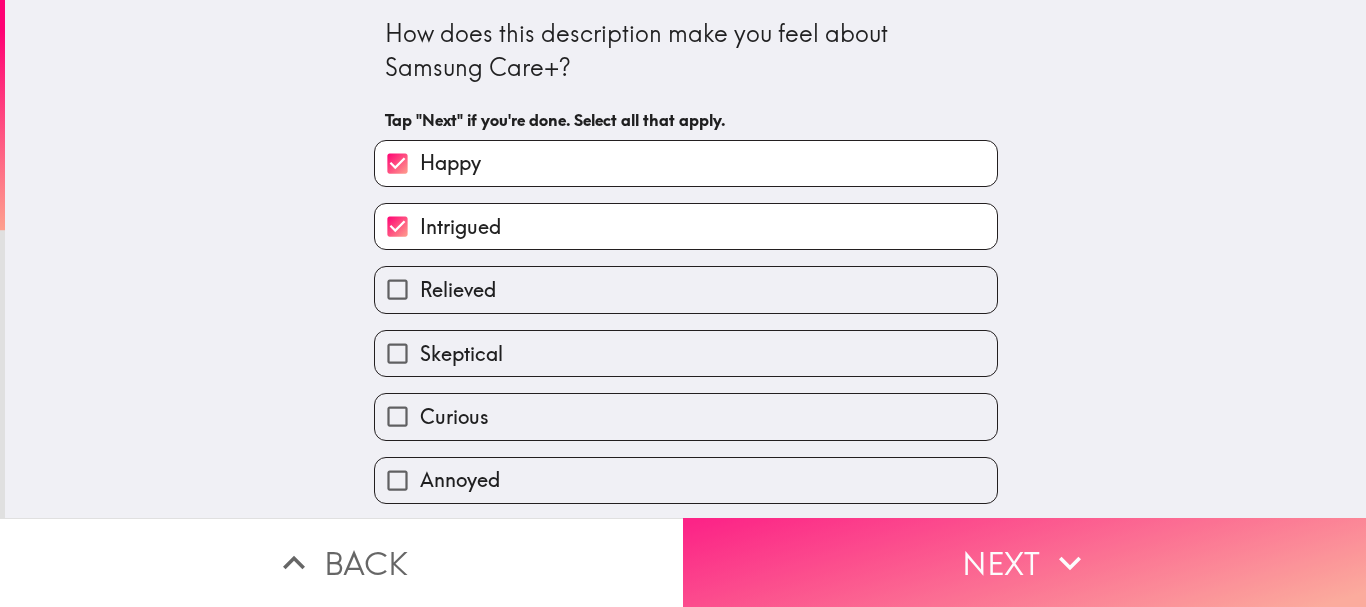 click on "Next" at bounding box center (1024, 562) 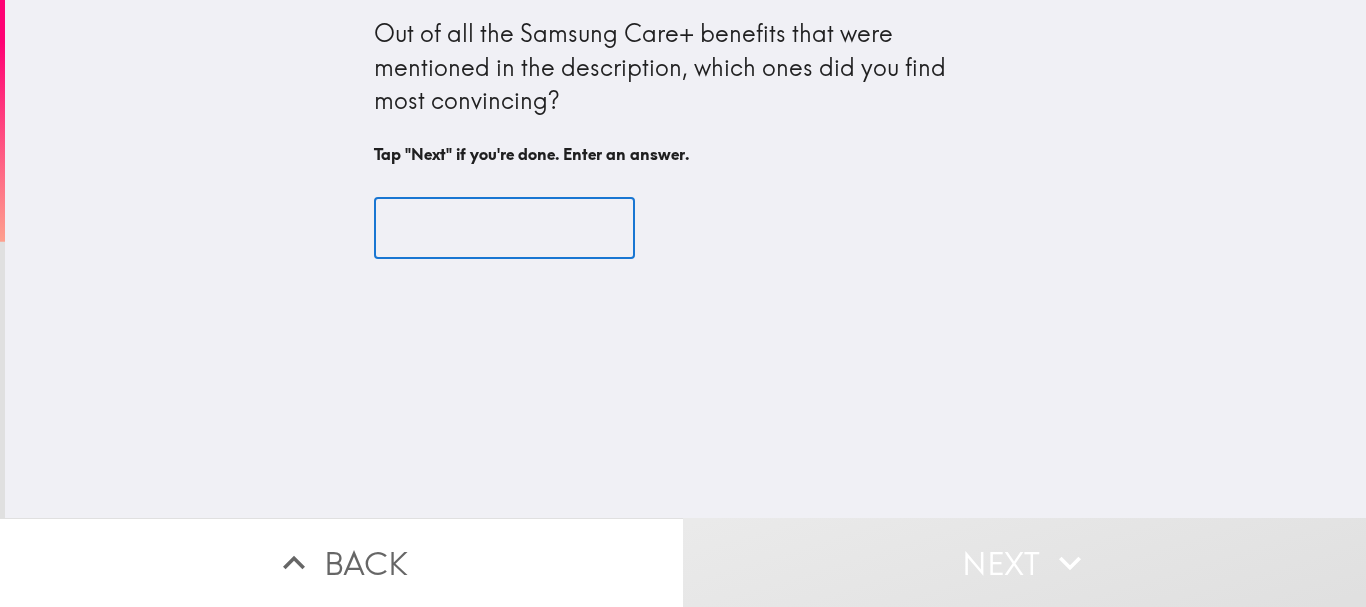 click at bounding box center (504, 228) 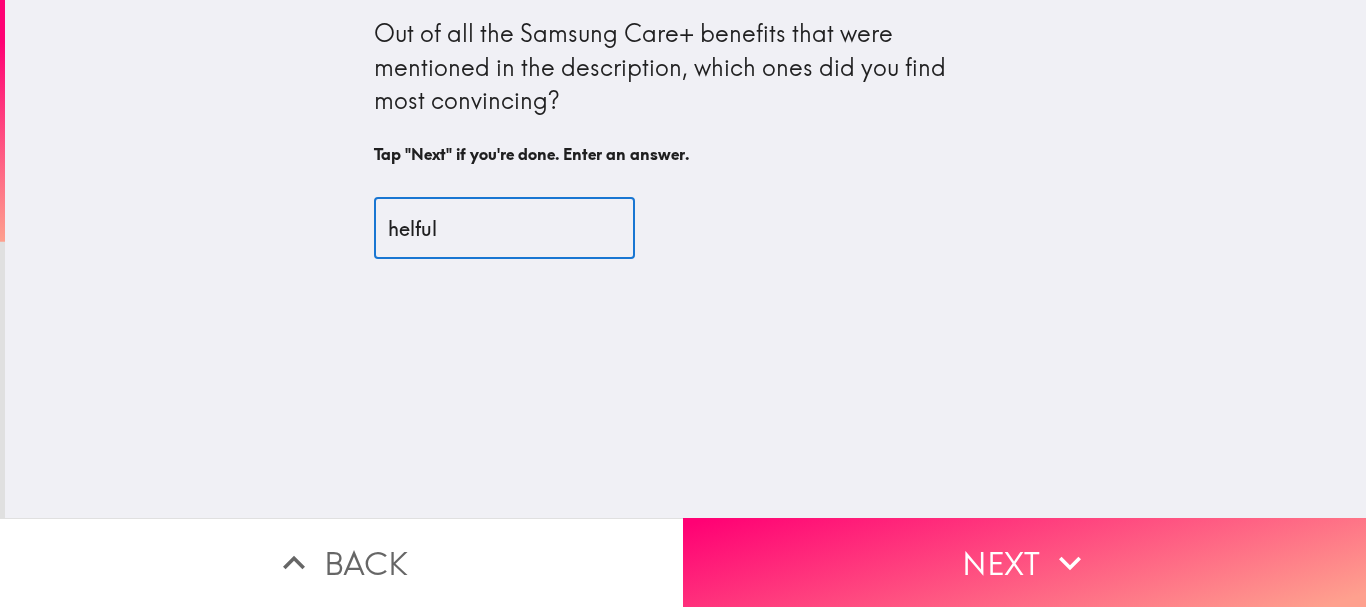 click on "helful" at bounding box center [504, 228] 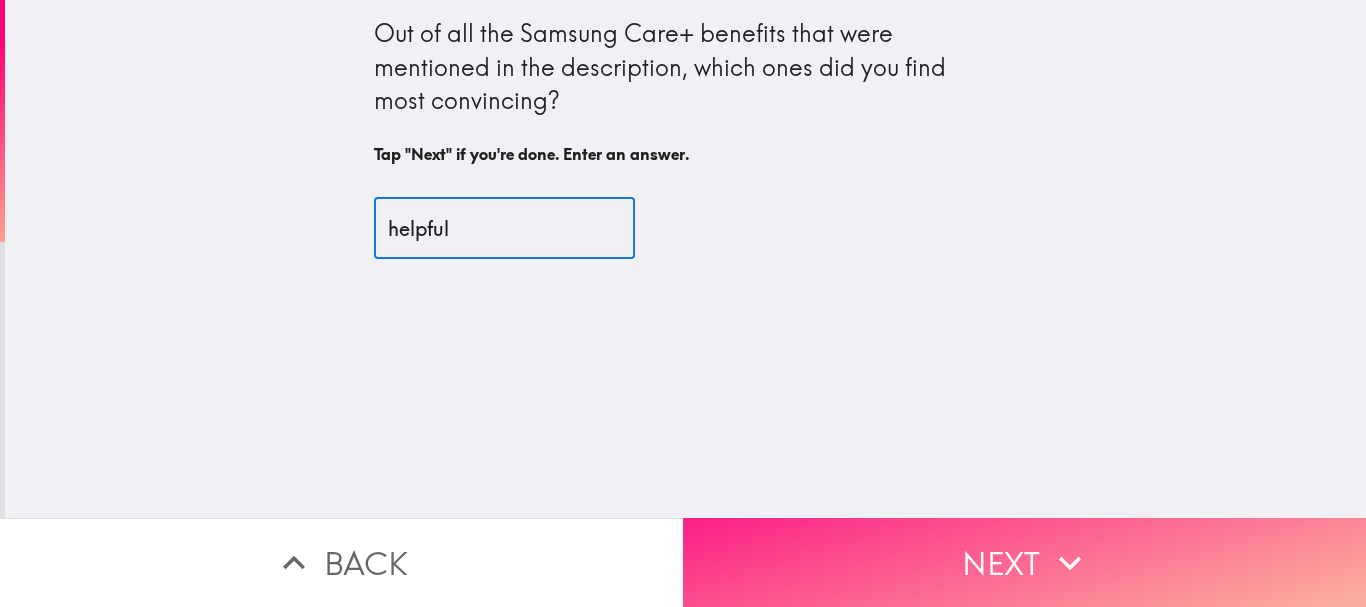 type on "helpful" 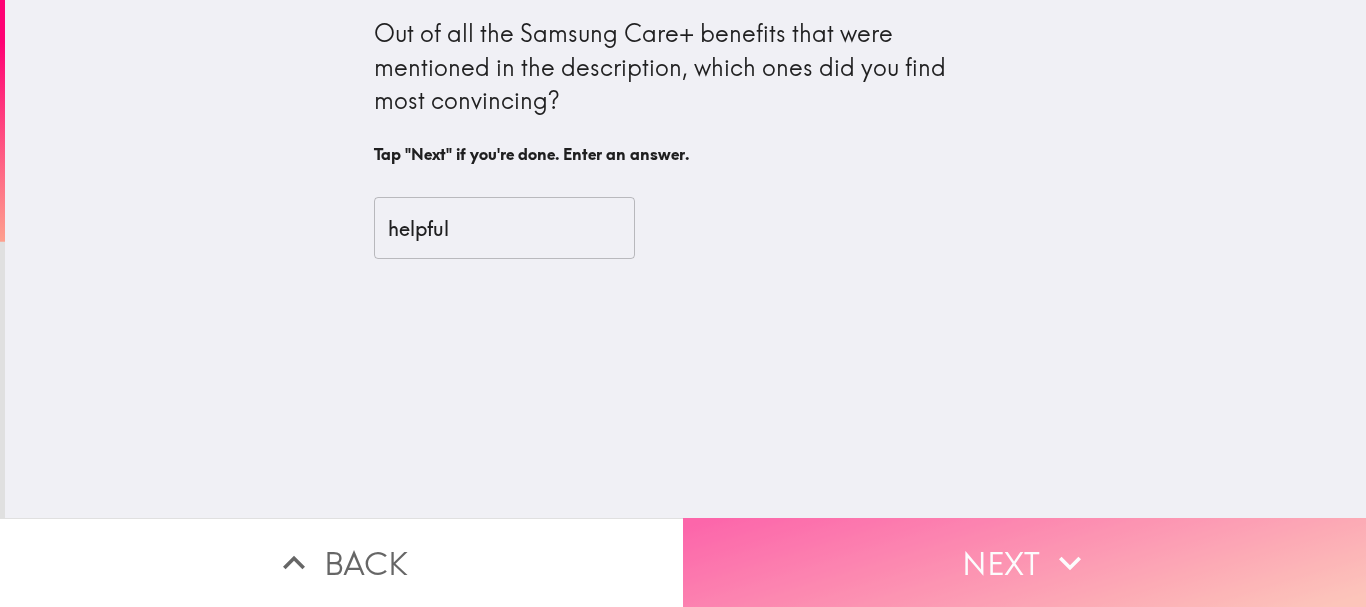 click on "Next" at bounding box center [1024, 562] 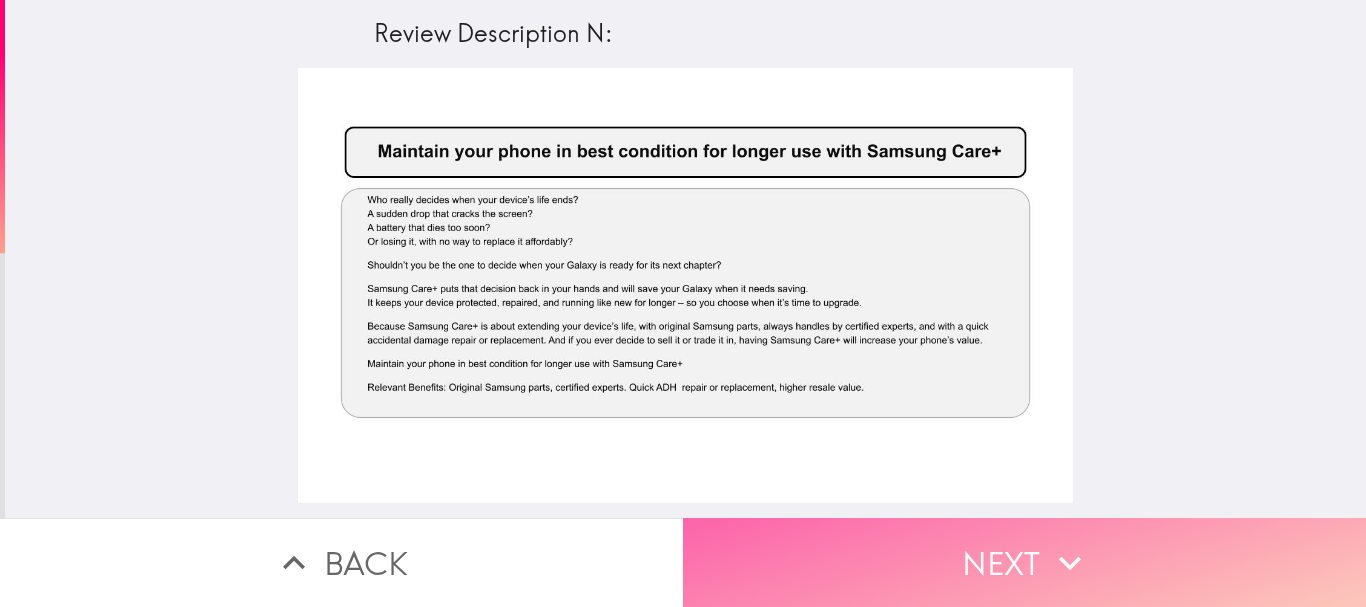 click on "Next" at bounding box center [1024, 562] 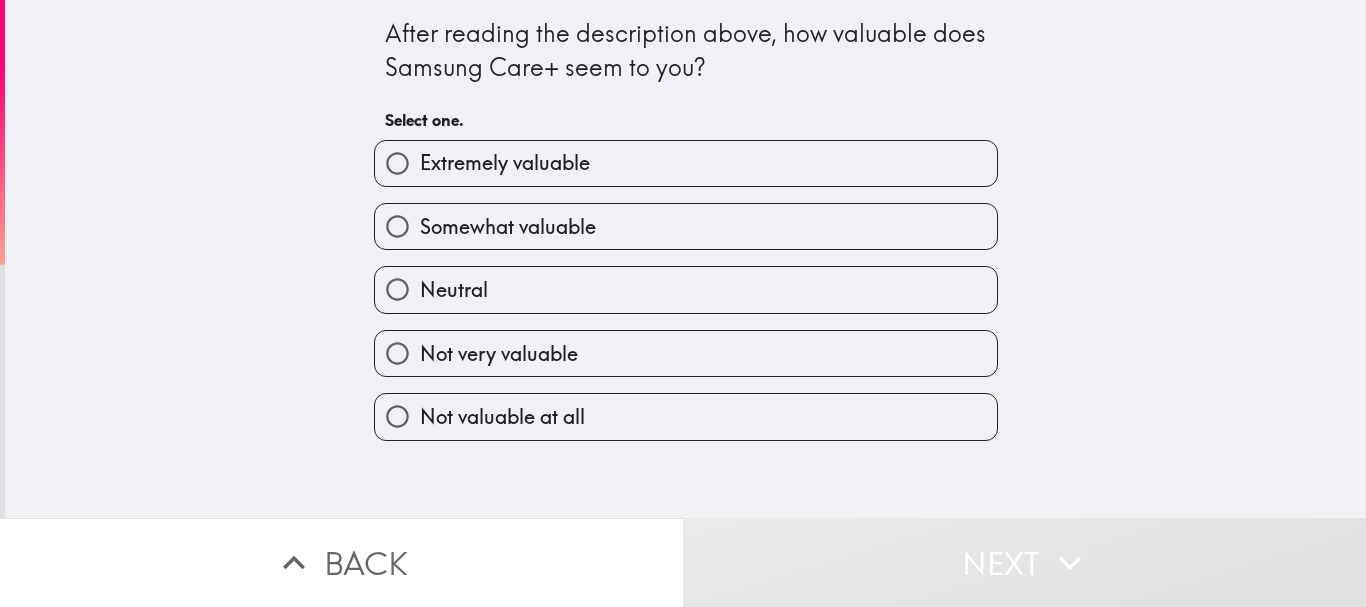 click on "Extremely valuable" at bounding box center (686, 163) 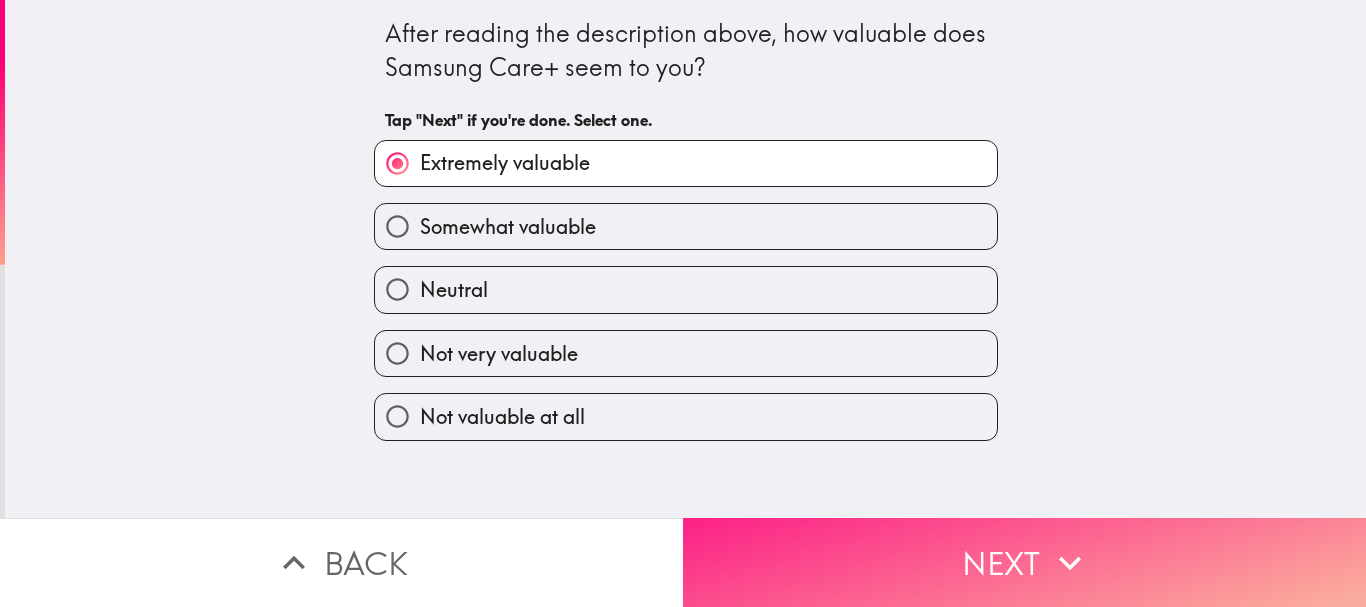 click on "Next" at bounding box center [1024, 562] 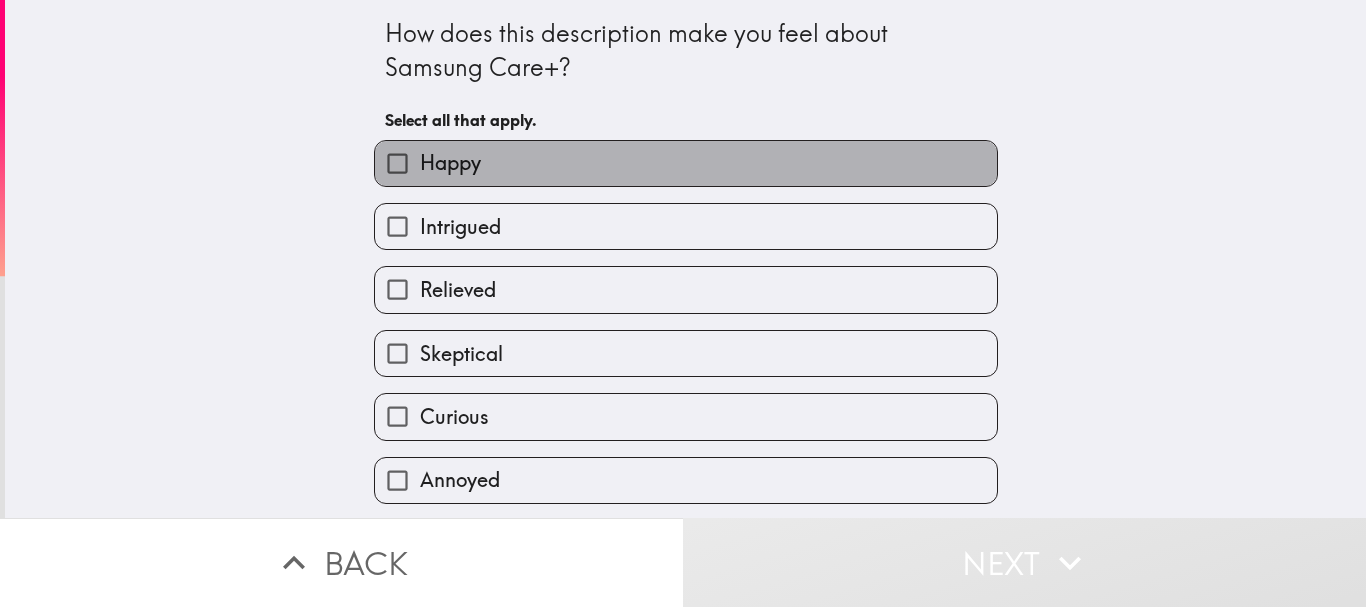 click on "Happy" at bounding box center [686, 163] 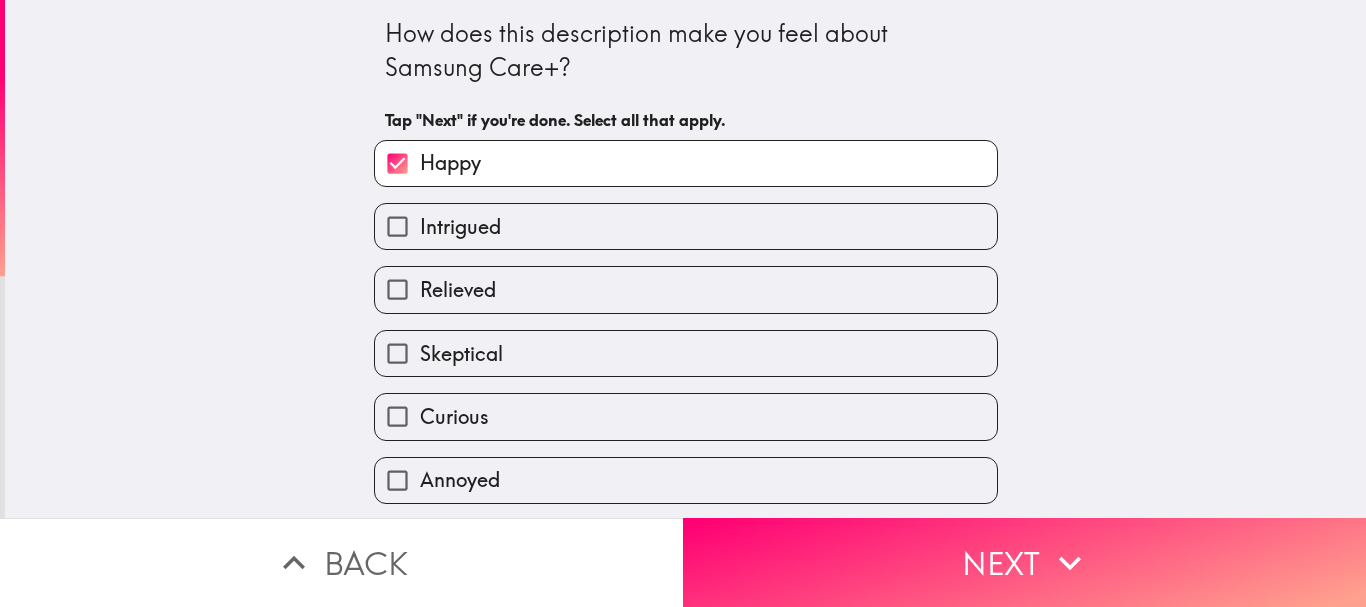 click on "Relieved" at bounding box center (686, 289) 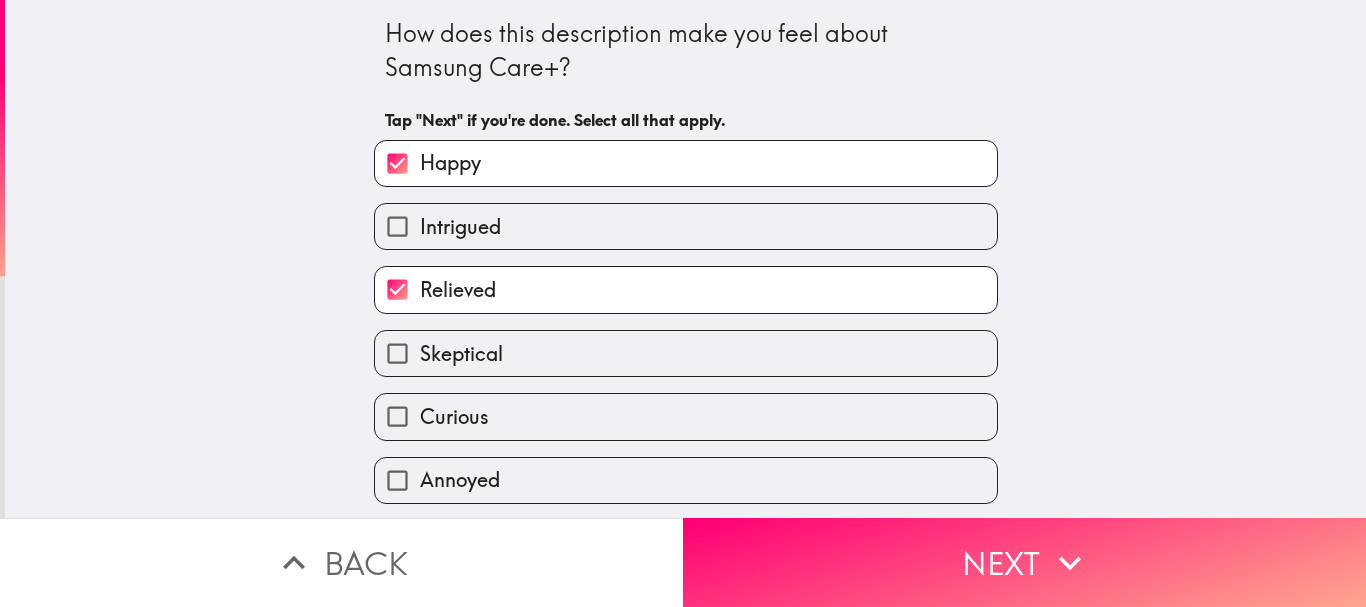 click on "Intrigued" at bounding box center [686, 226] 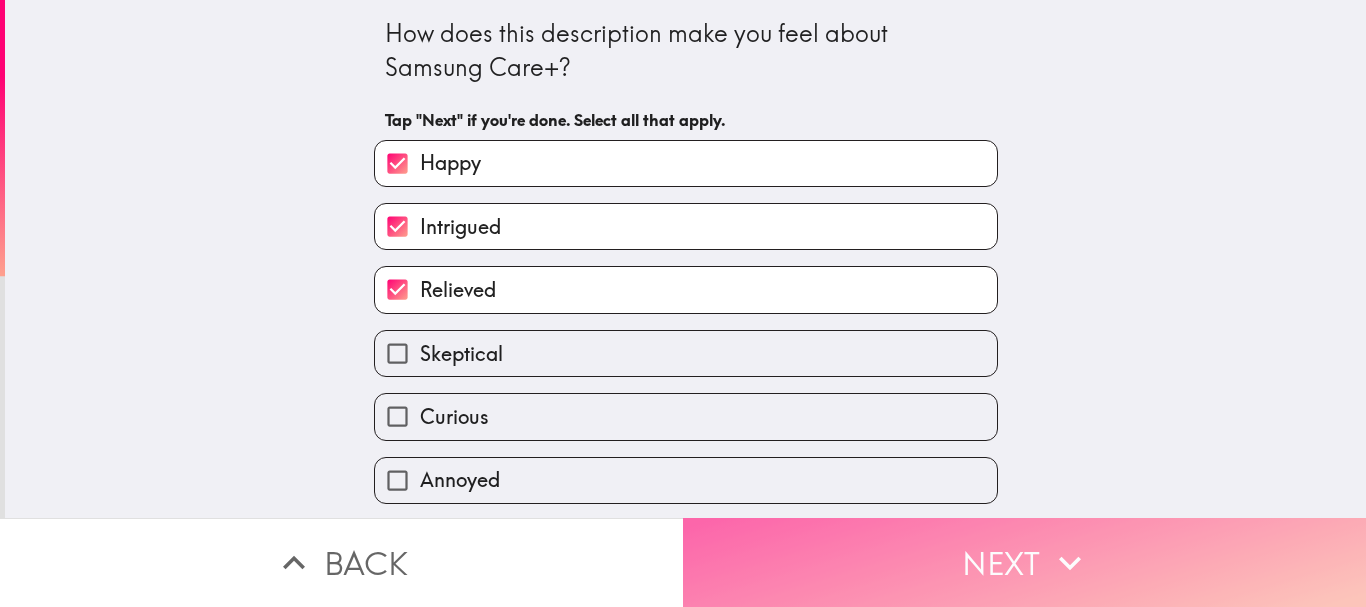 click on "Next" at bounding box center [1024, 562] 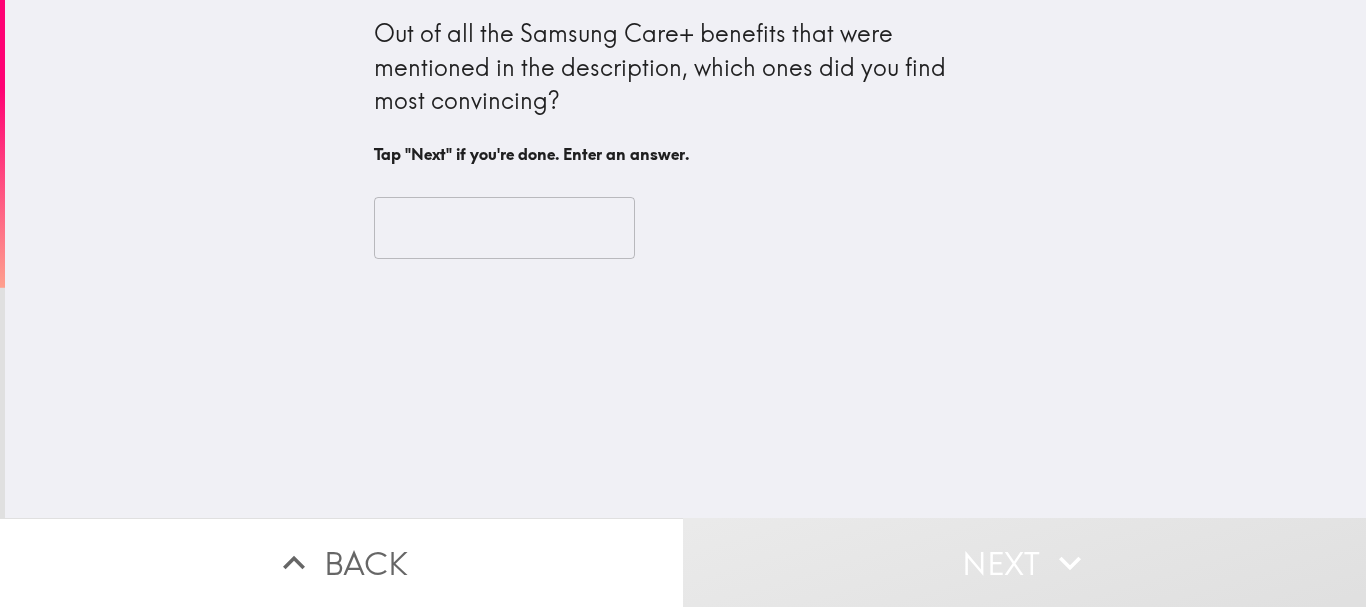 click at bounding box center [504, 228] 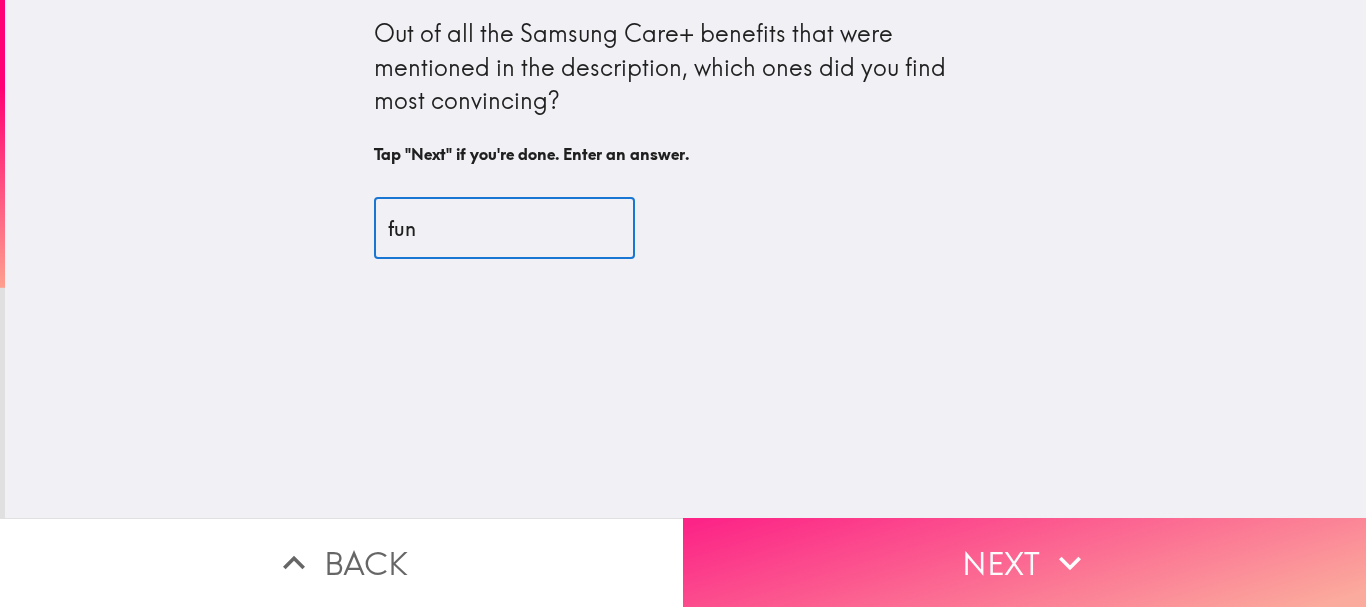 type on "fun" 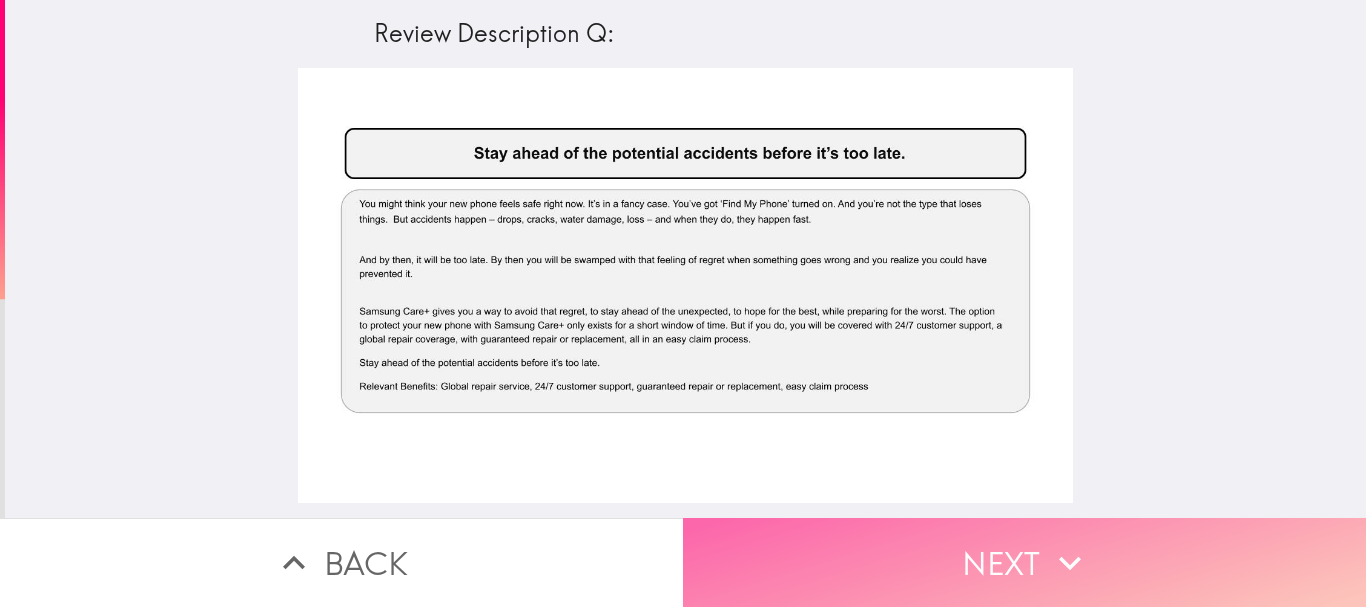click on "Next" at bounding box center [1024, 562] 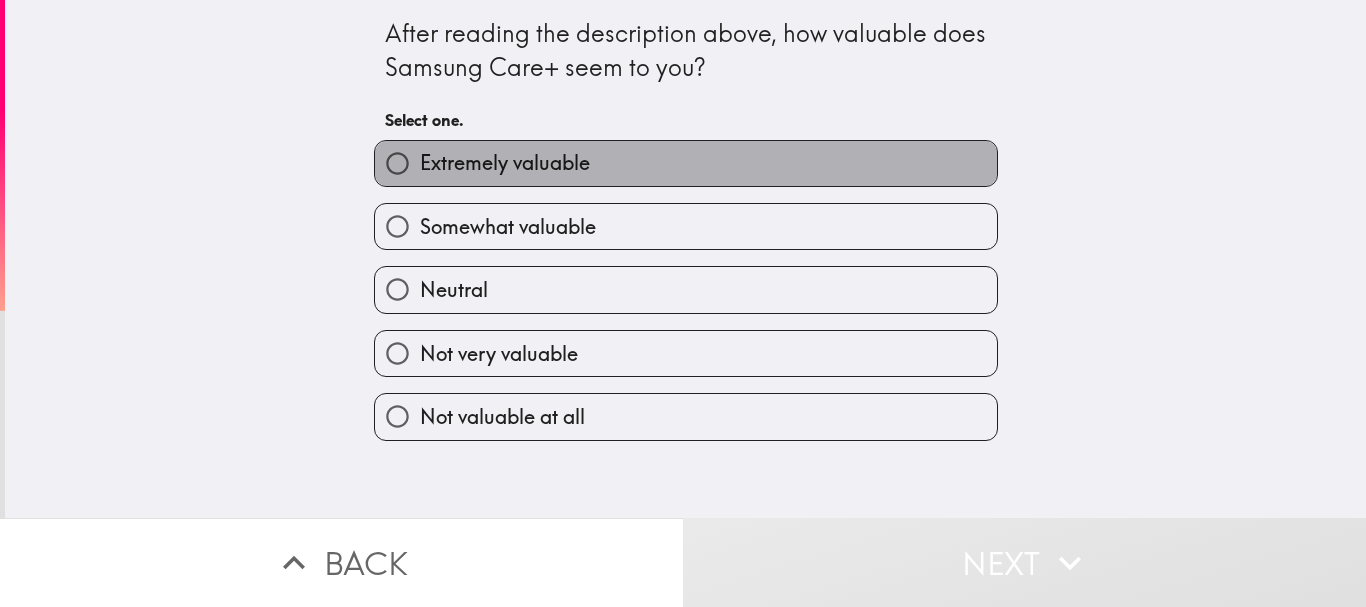 click on "Extremely valuable Somewhat valuable Neutral Not very valuable Not valuable at all" at bounding box center [678, 282] 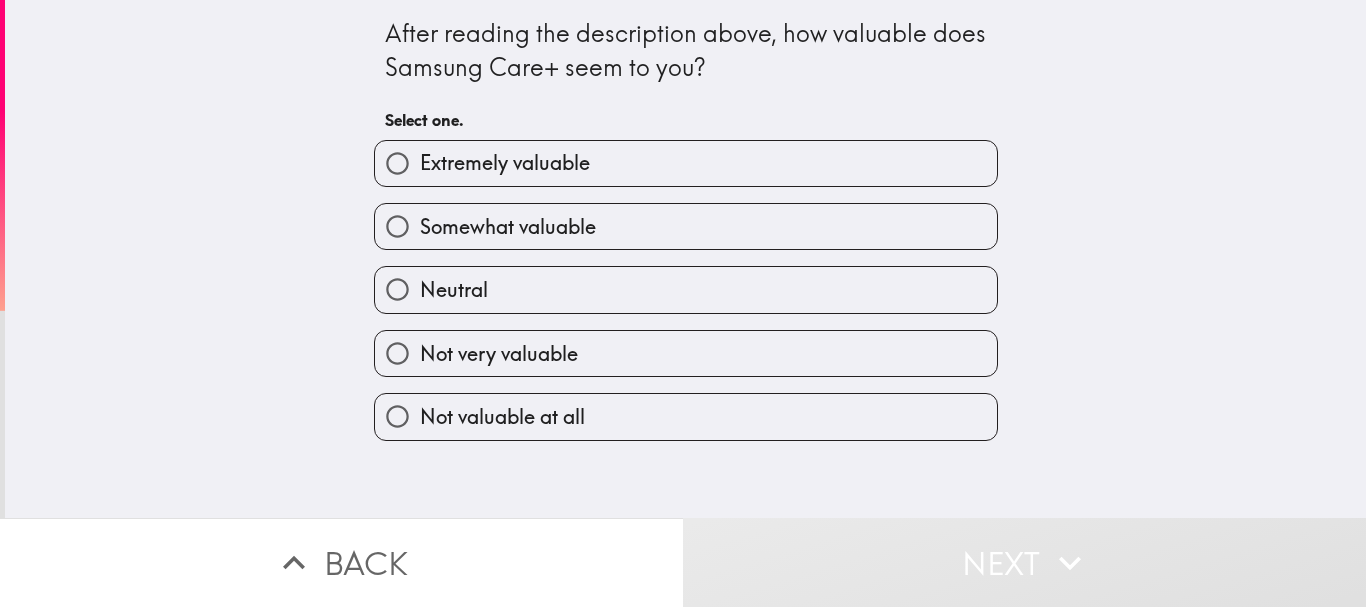 click on "Extremely valuable" at bounding box center (686, 163) 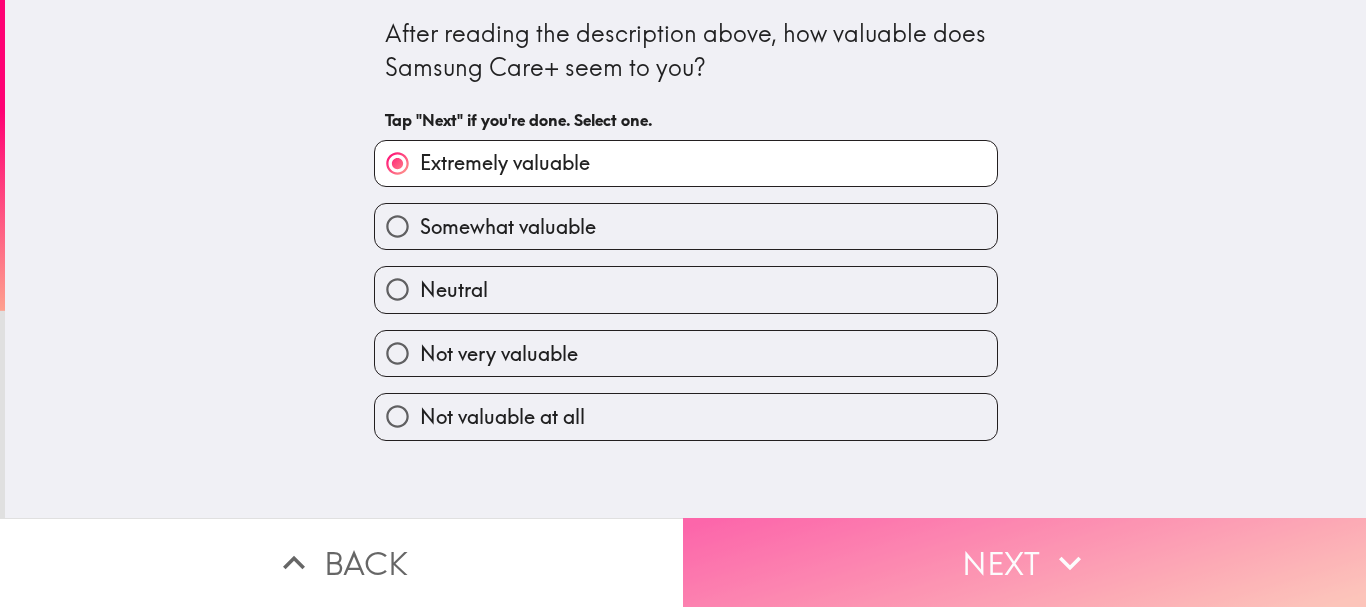 click on "Next" at bounding box center [1024, 562] 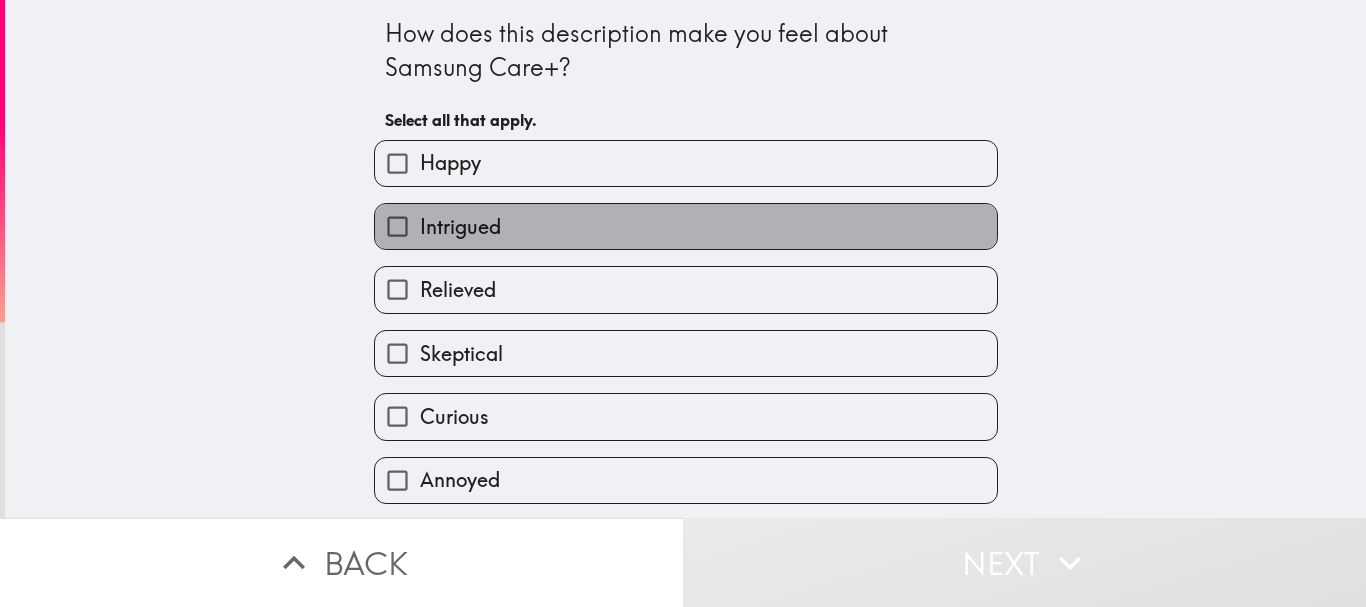 click on "Intrigued" at bounding box center [686, 226] 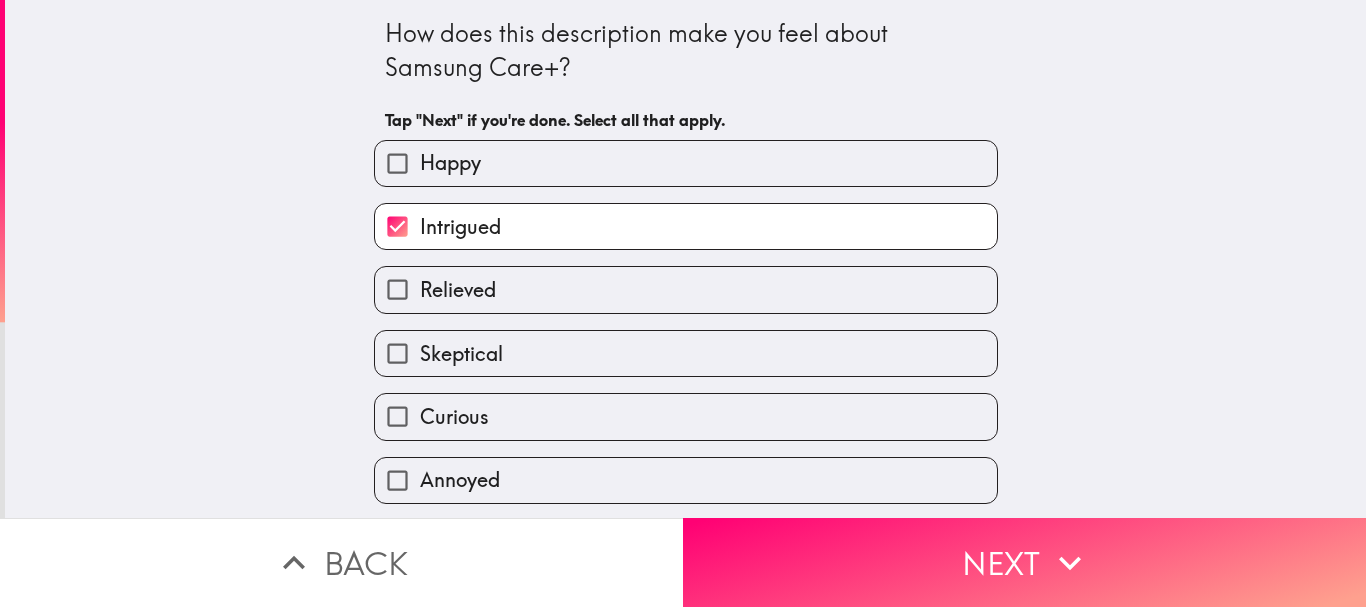 click on "Skeptical" at bounding box center (686, 353) 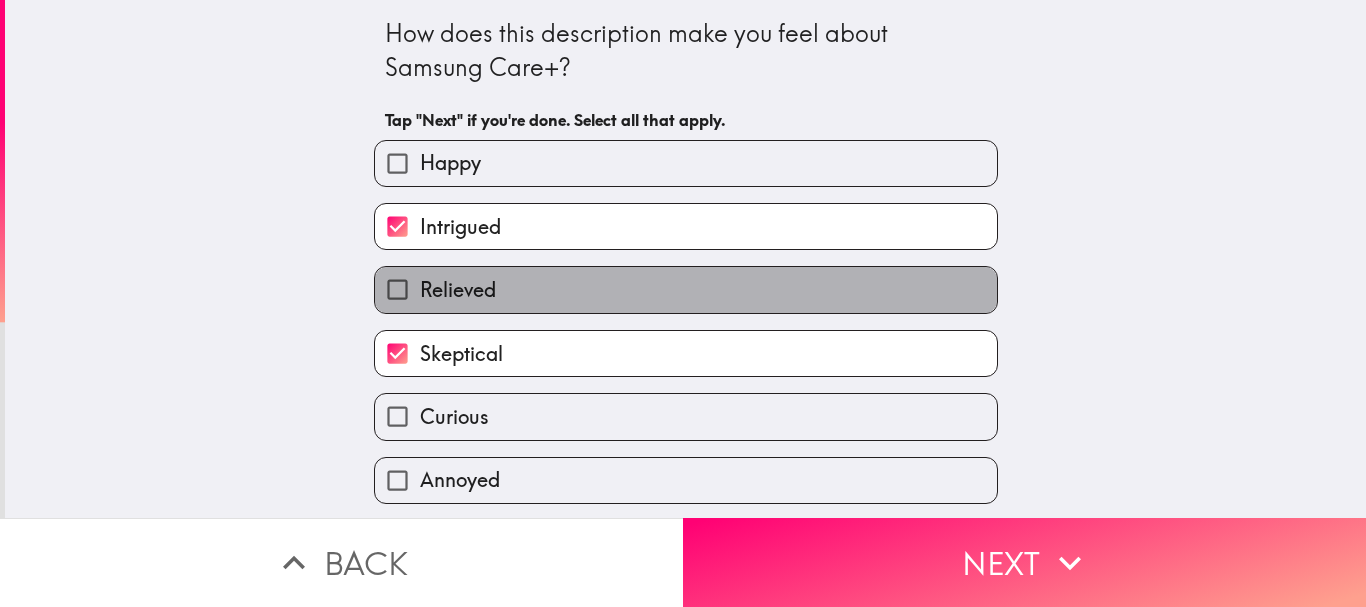 click on "Relieved" at bounding box center [686, 289] 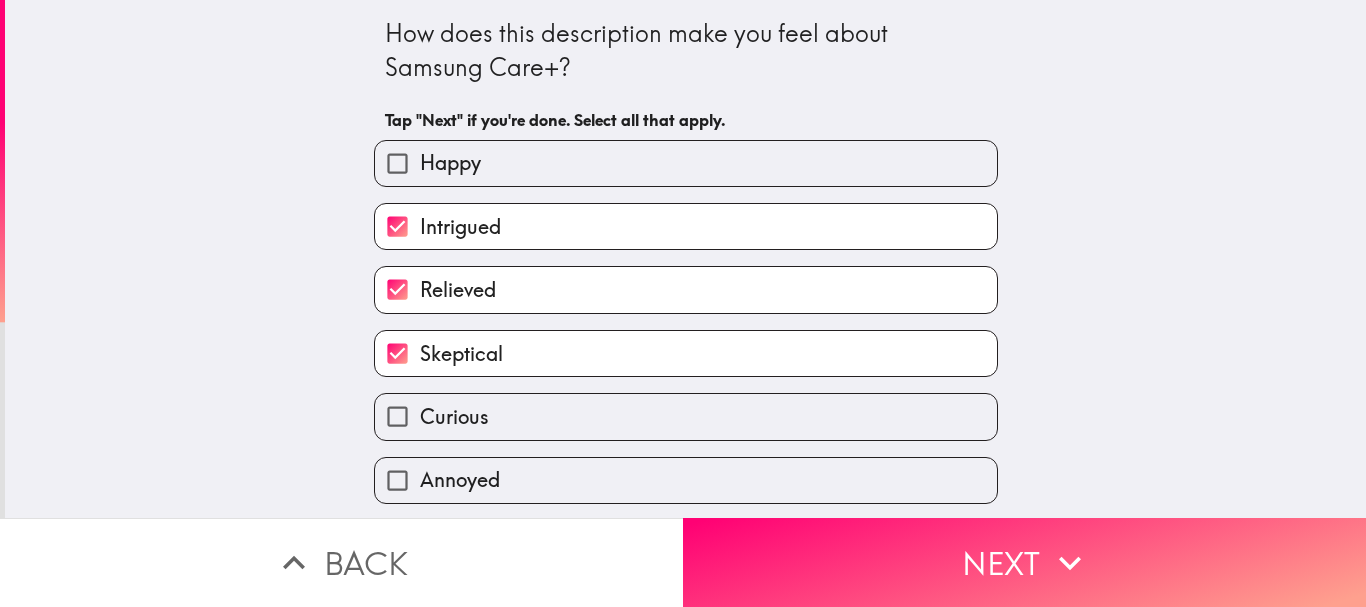click on "Happy" at bounding box center (686, 163) 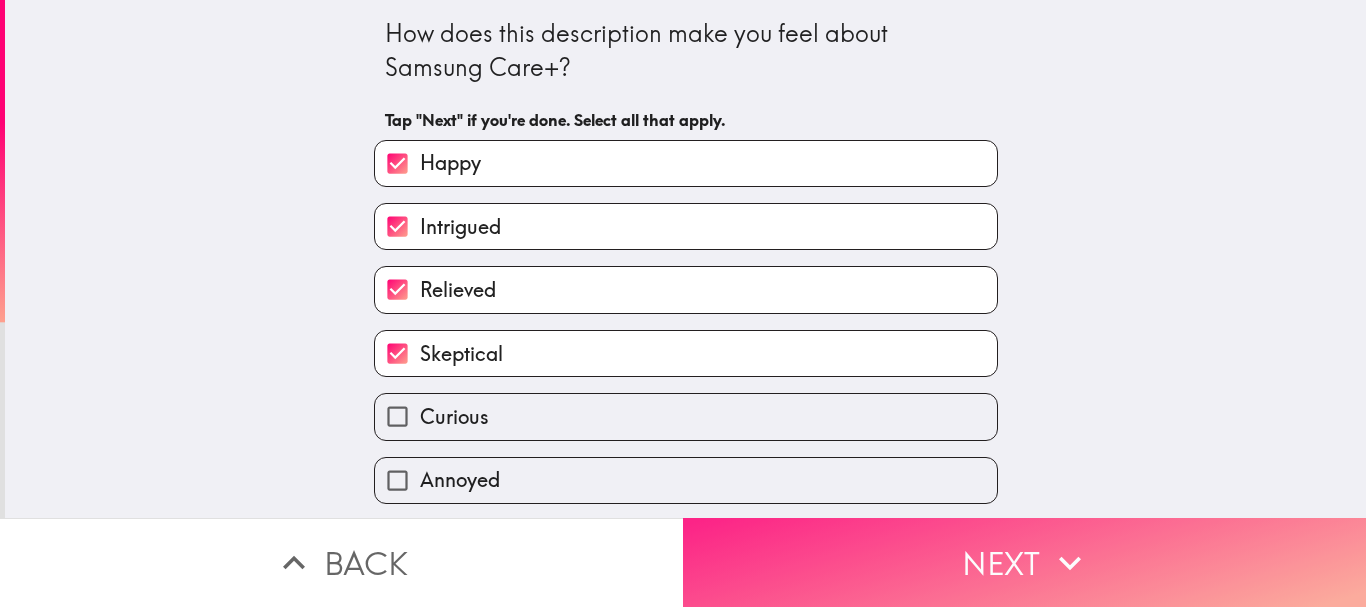 click on "Next" at bounding box center [1024, 562] 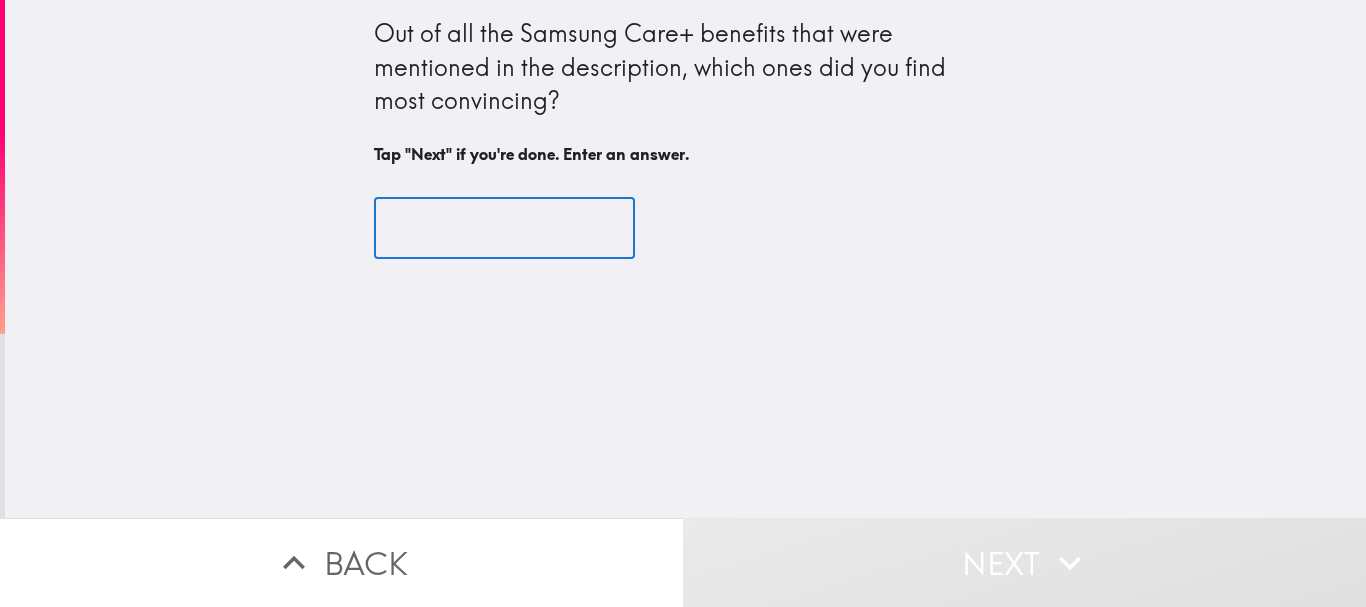 click at bounding box center (504, 228) 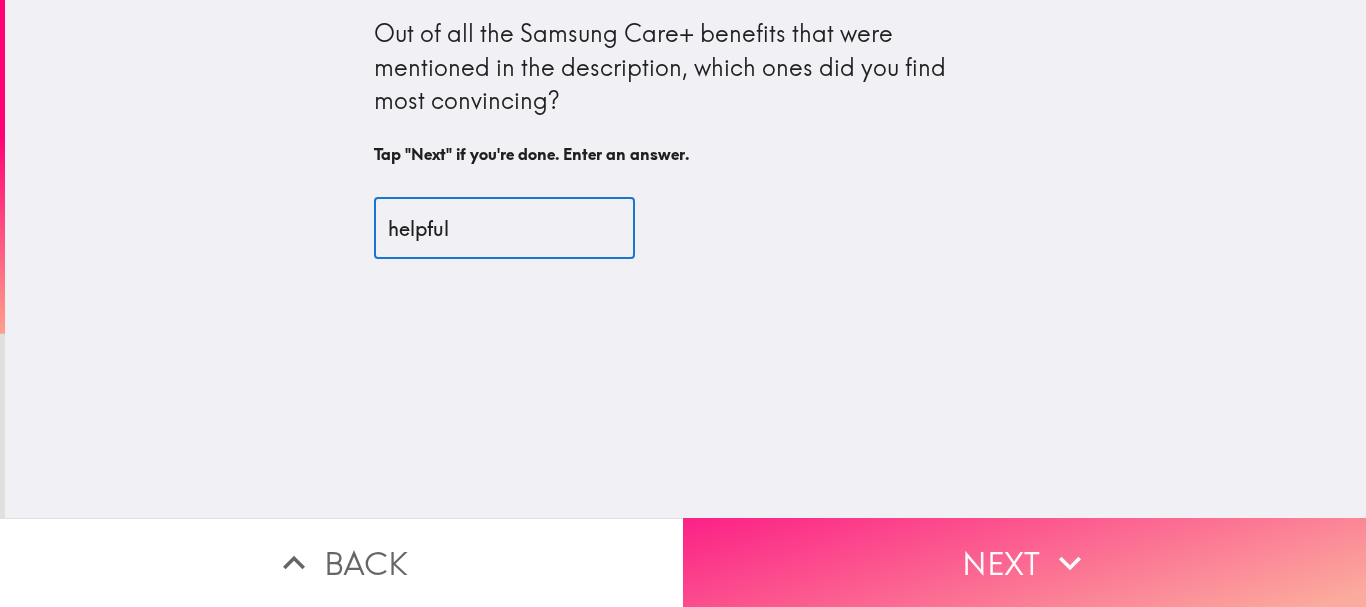 type on "helpful" 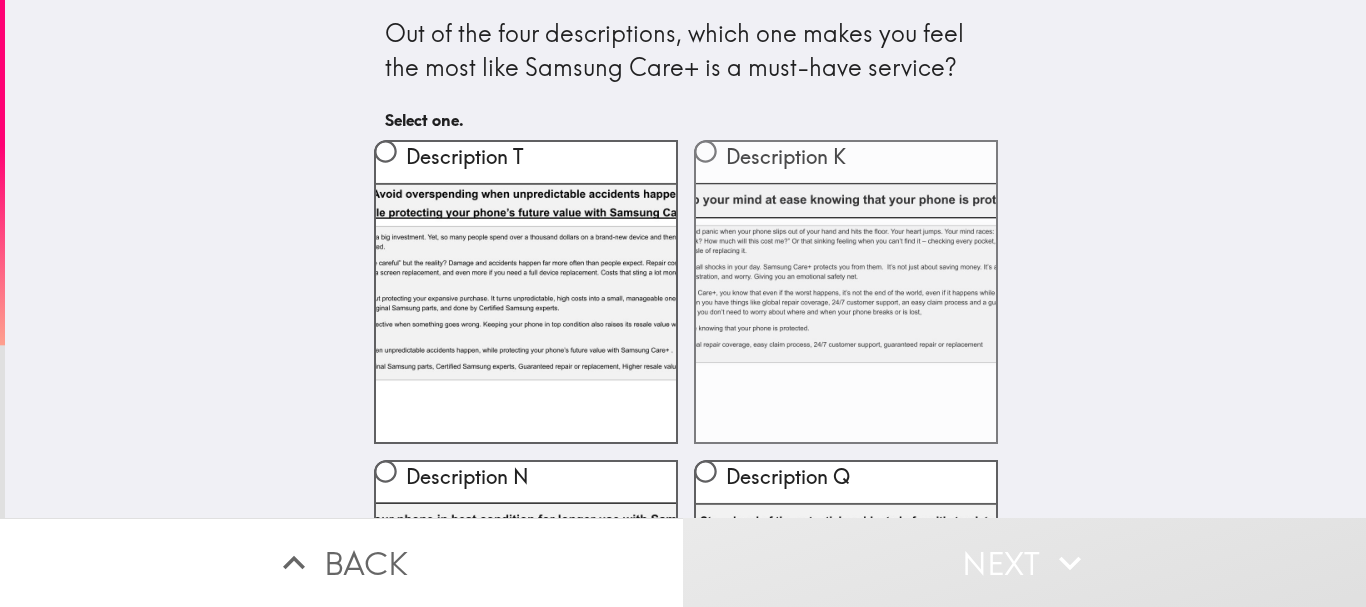 click on "Description K" at bounding box center [846, 161] 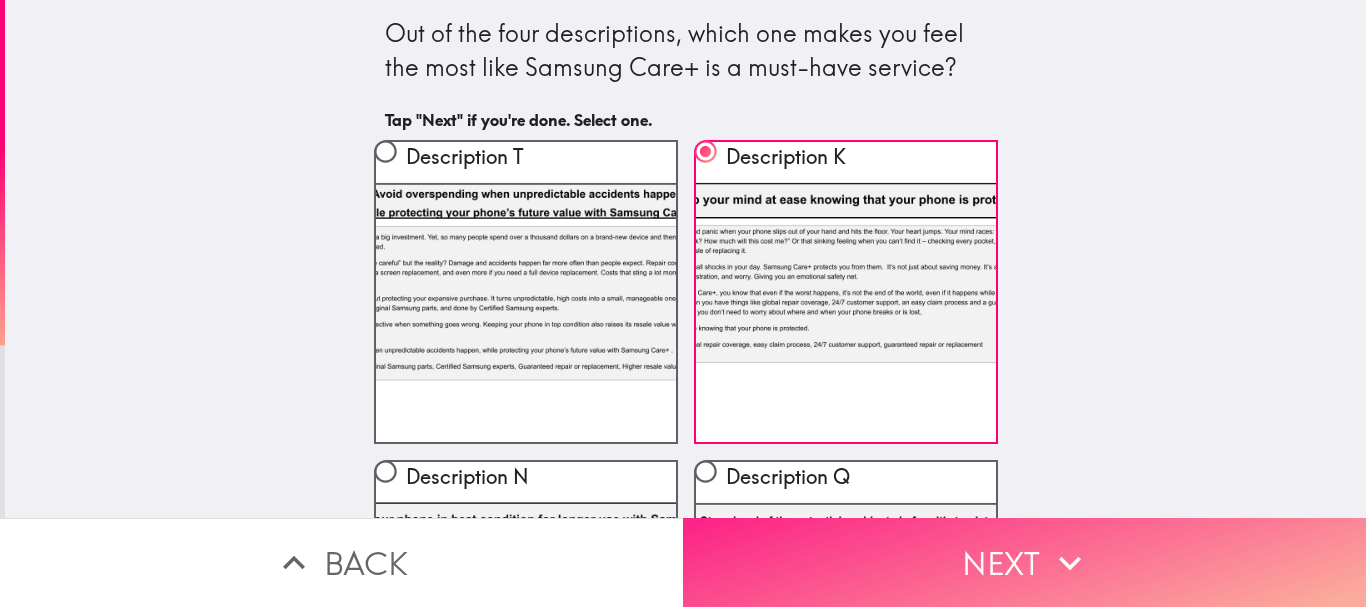 click on "Next" at bounding box center (1024, 562) 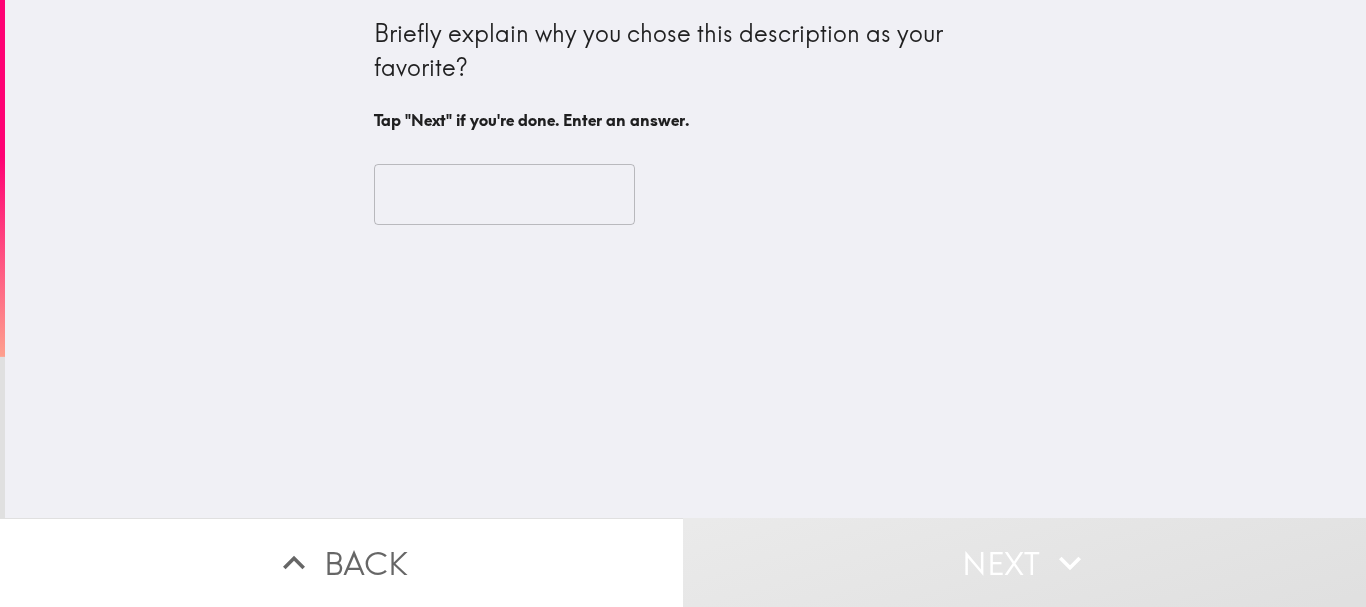click at bounding box center (504, 195) 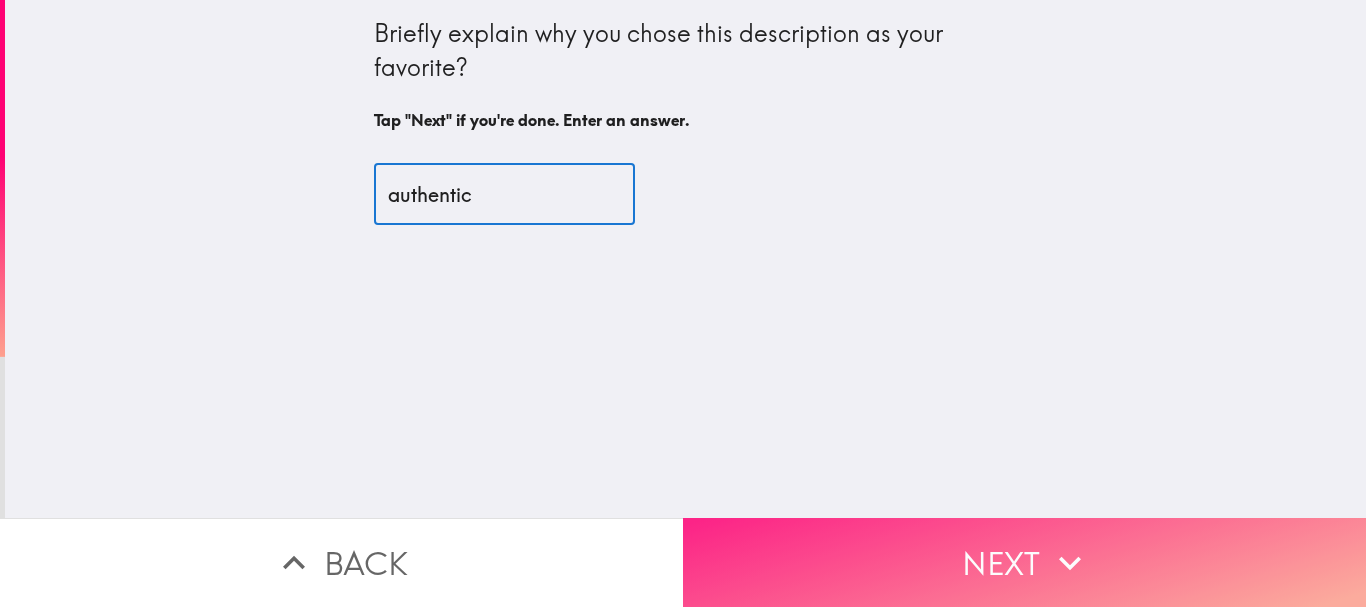 type on "authentic" 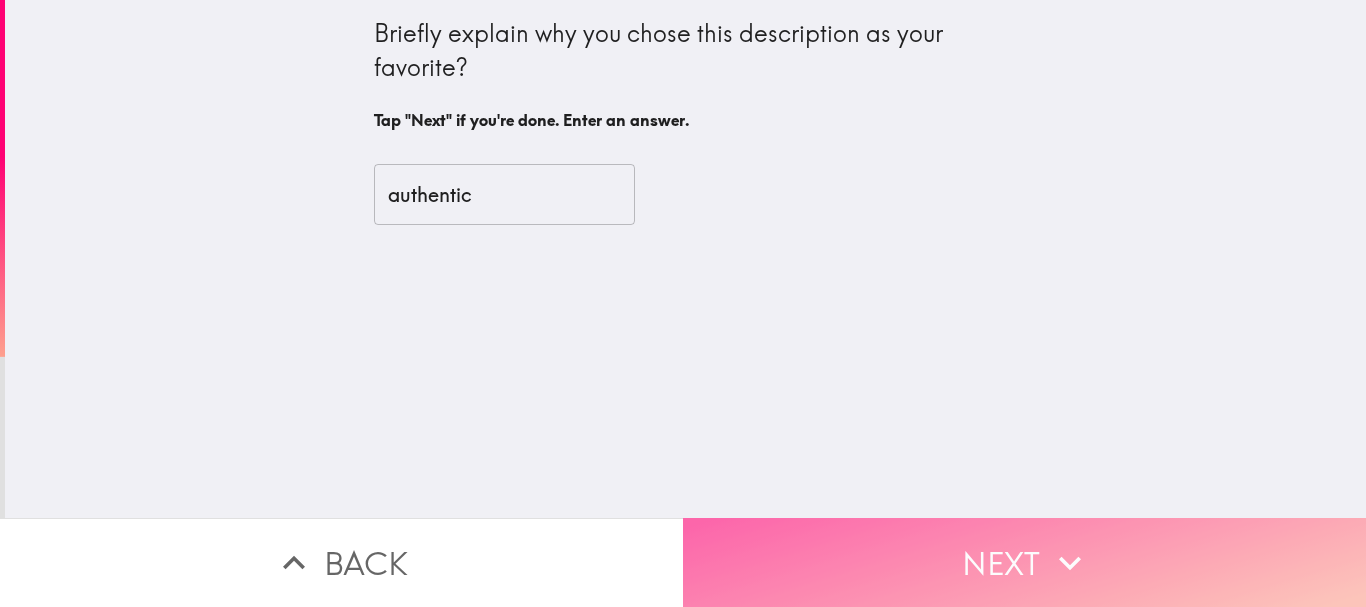 click on "Next" at bounding box center [1024, 562] 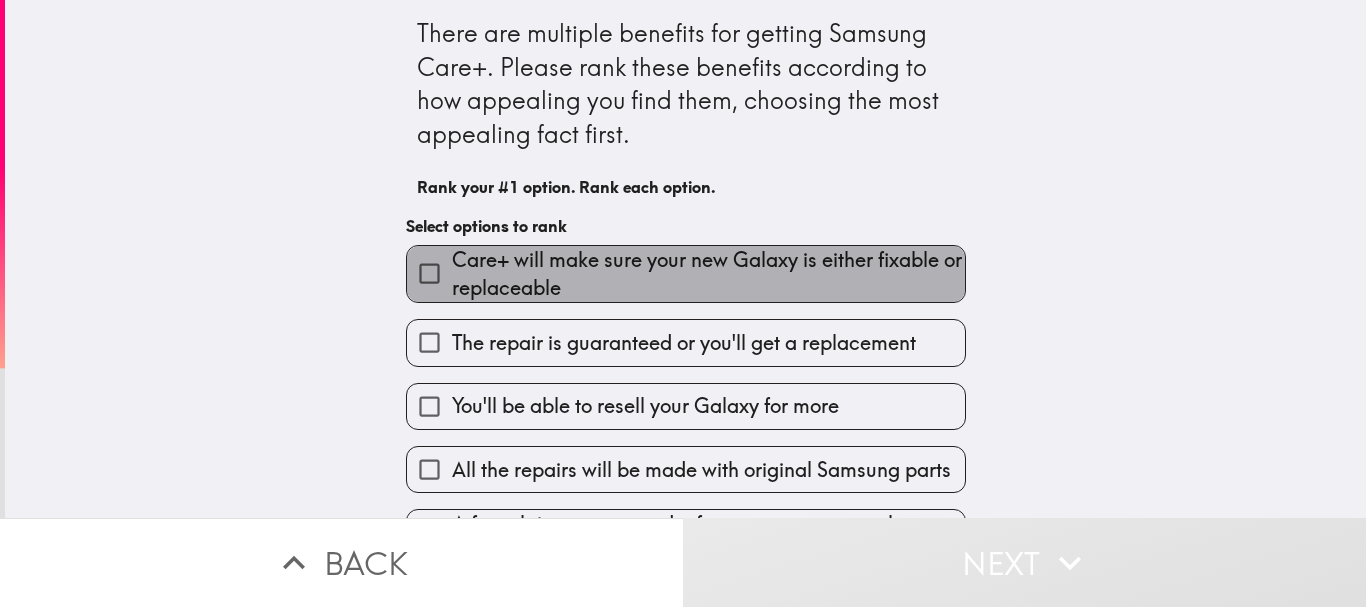click on "Care+ will make sure your new Galaxy is either fixable or replaceable" at bounding box center [708, 274] 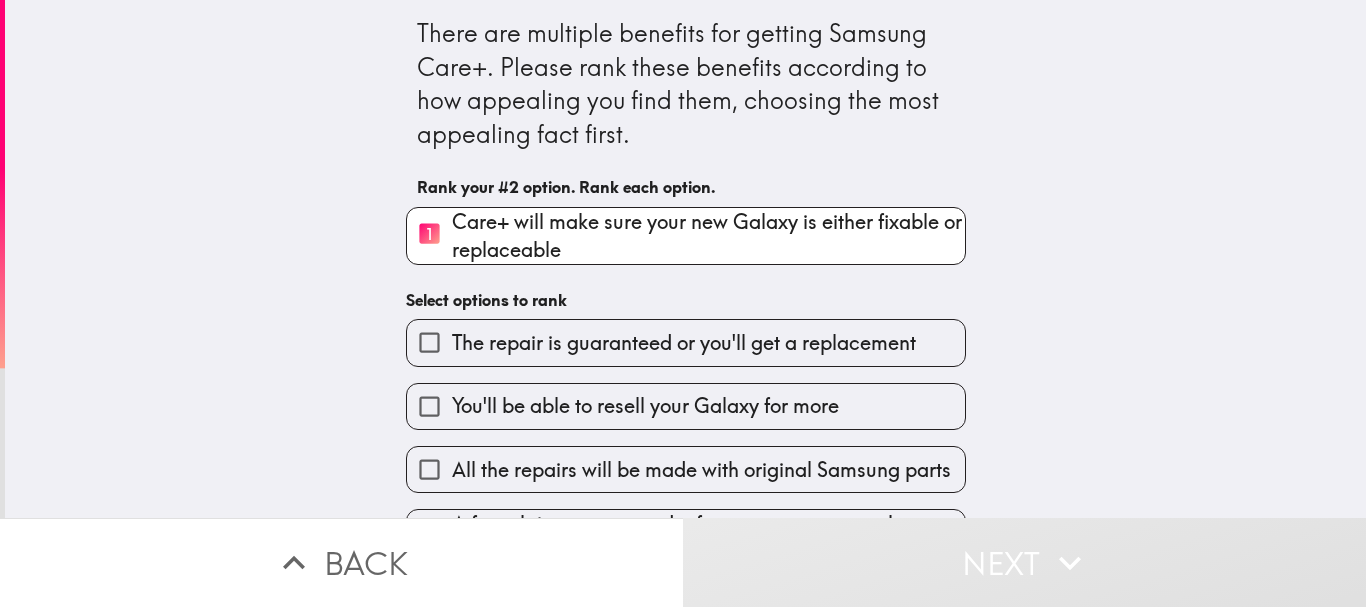 click on "All the repairs will be made with original Samsung parts" at bounding box center [686, 469] 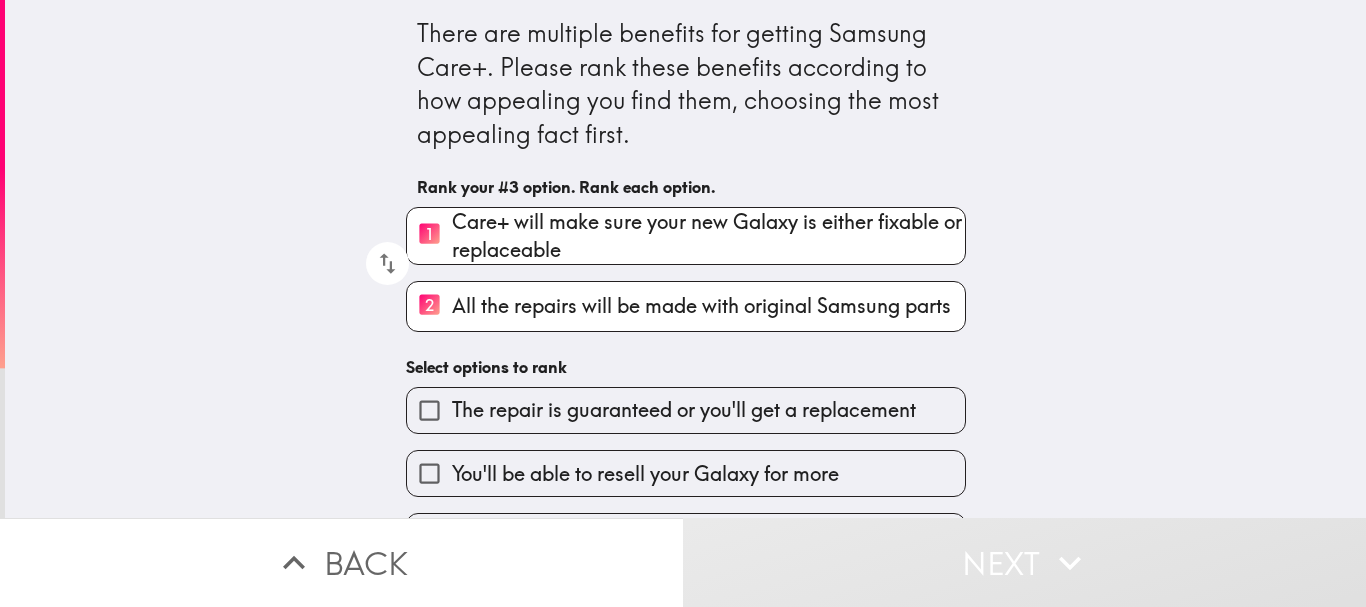 click on "The repair is guaranteed or you'll get a replacement" at bounding box center [684, 410] 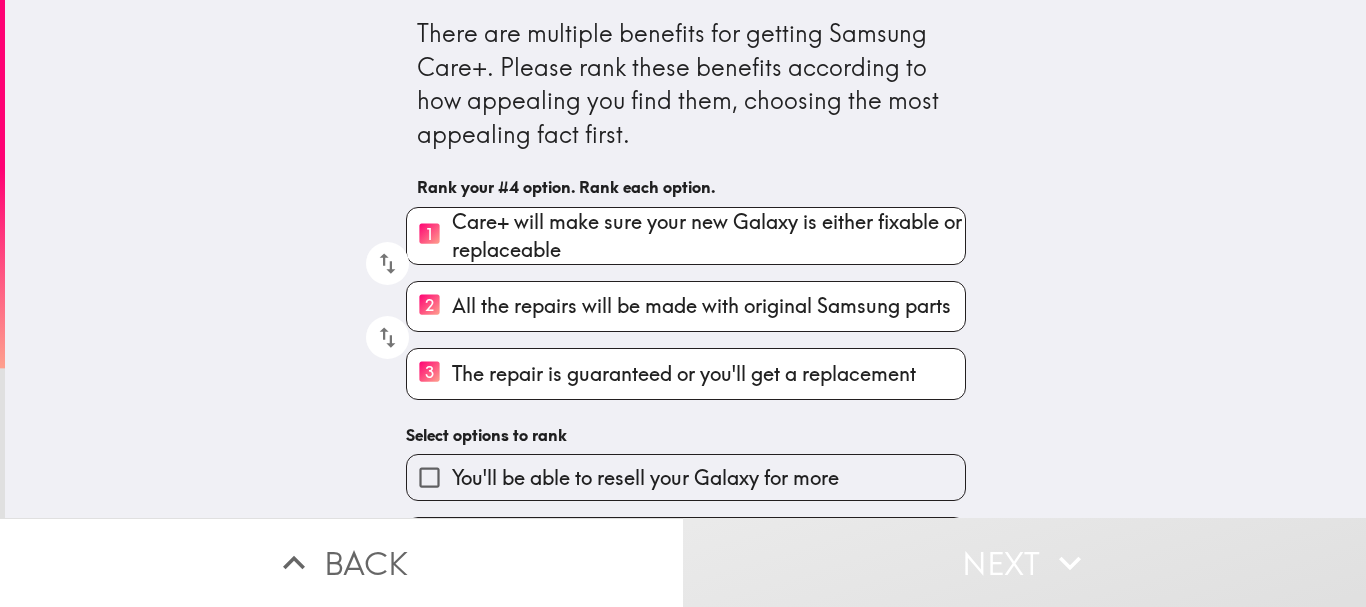 click on "You'll be able to resell your Galaxy for more" at bounding box center (645, 478) 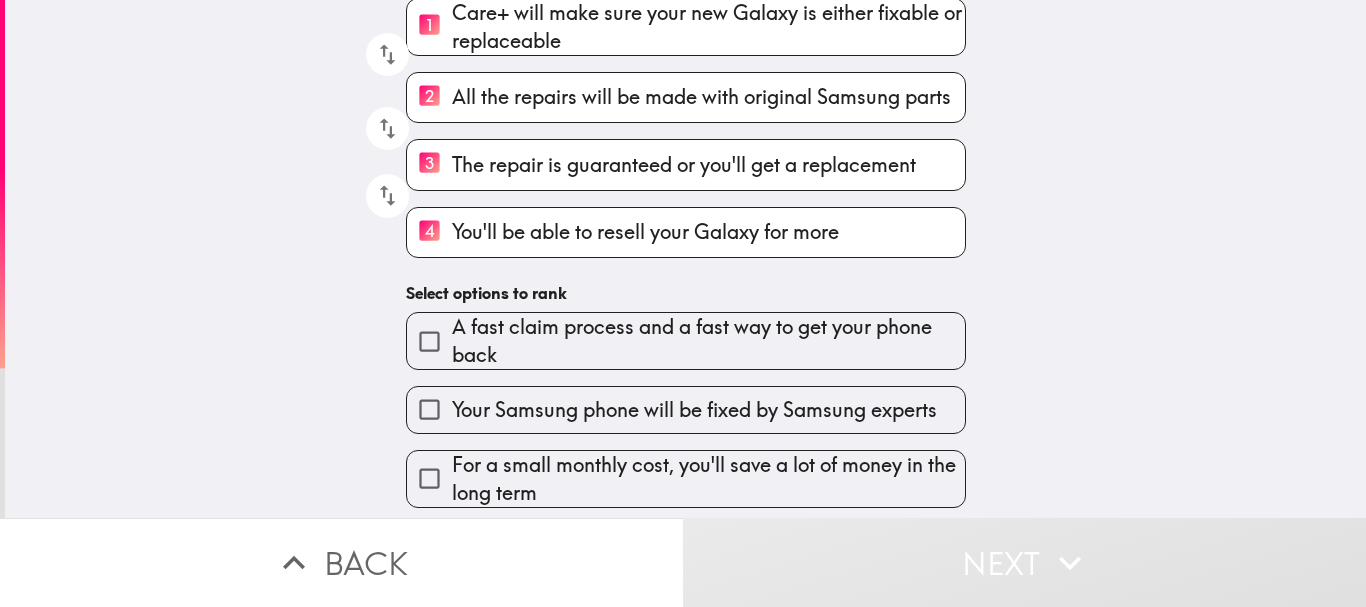 scroll, scrollTop: 341, scrollLeft: 0, axis: vertical 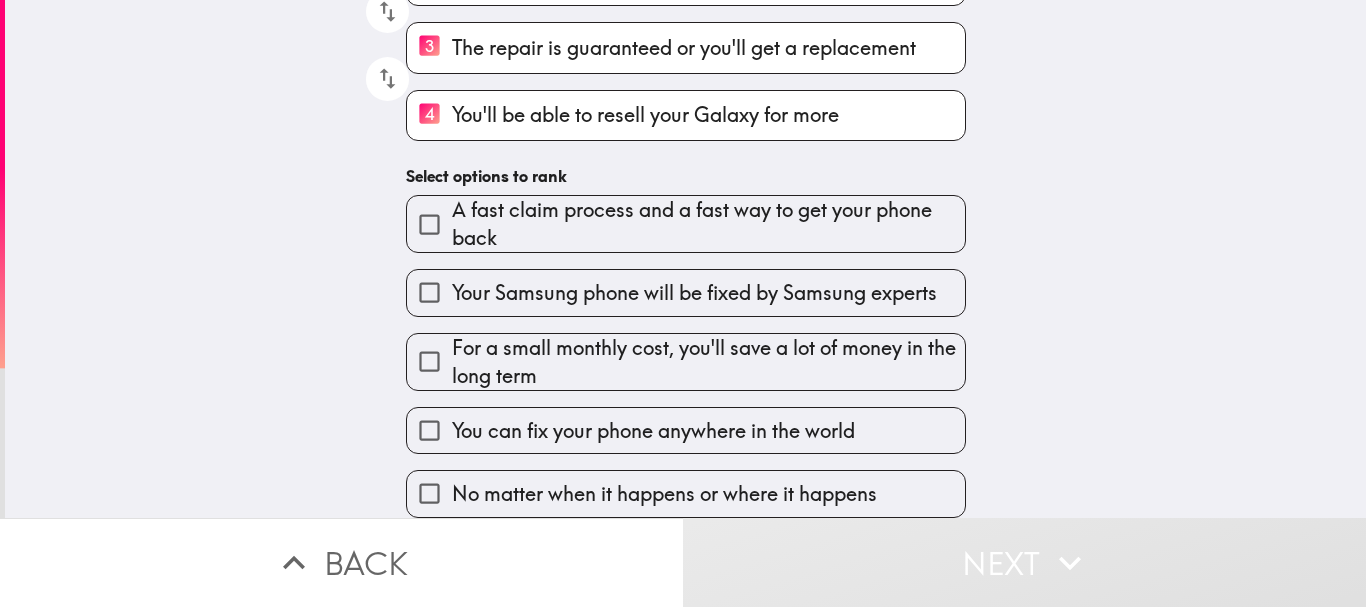 click on "You can fix your phone anywhere in the world" at bounding box center [653, 431] 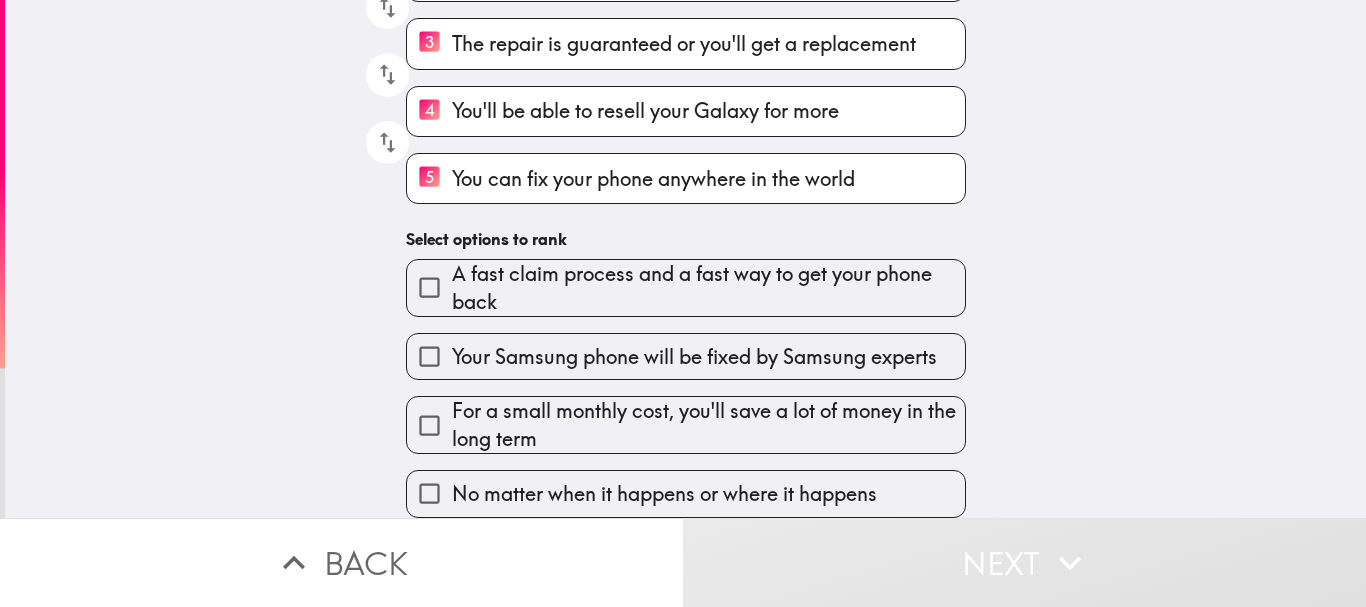 click on "No matter when it happens or where it happens" at bounding box center [664, 494] 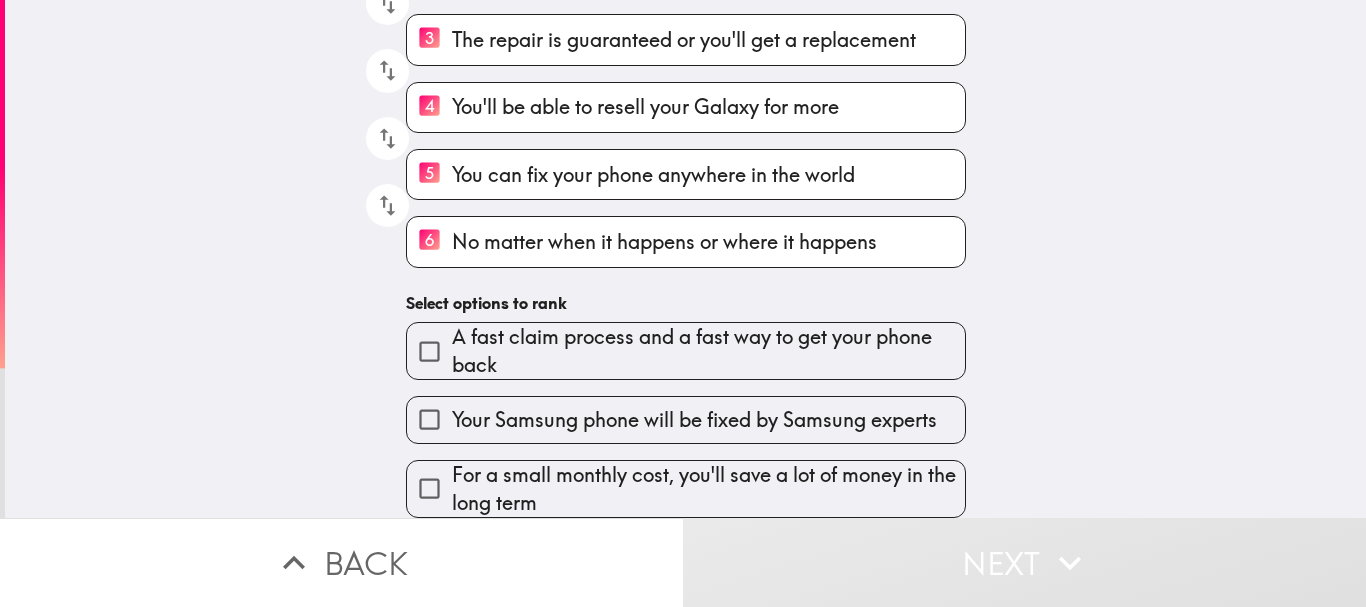 scroll, scrollTop: 344, scrollLeft: 0, axis: vertical 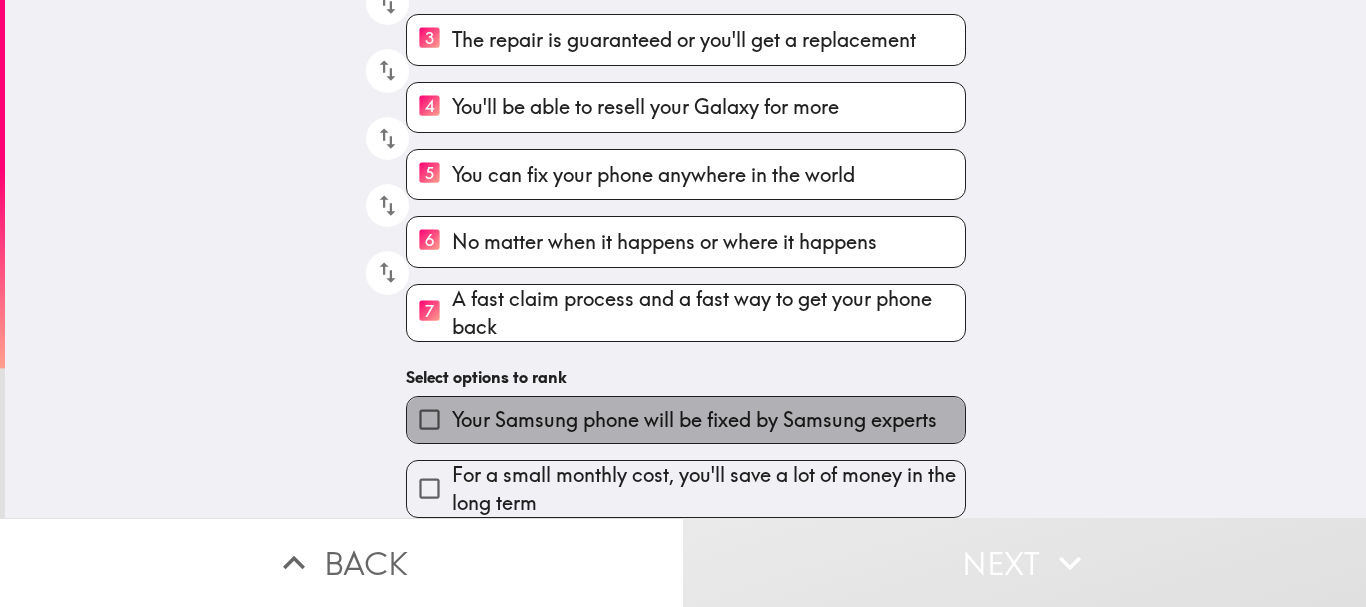 click on "Your Samsung phone will be fixed by Samsung experts" at bounding box center [694, 420] 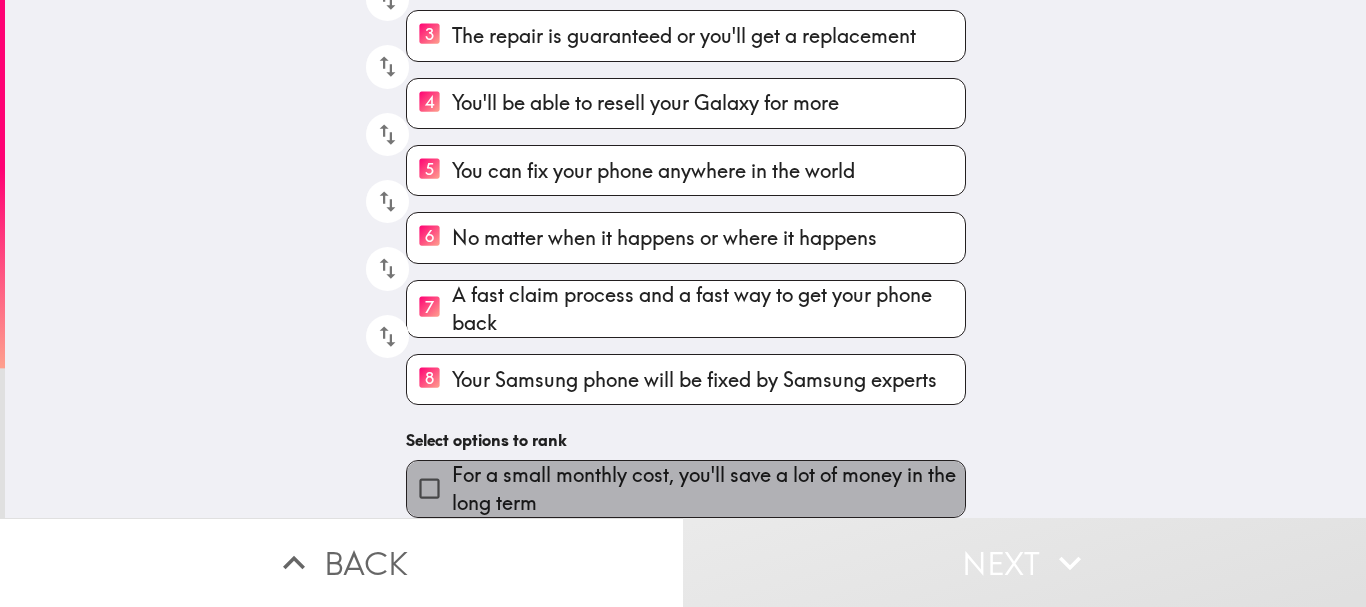 click on "For a small monthly cost, you'll save a lot of money in the long term" at bounding box center [708, 489] 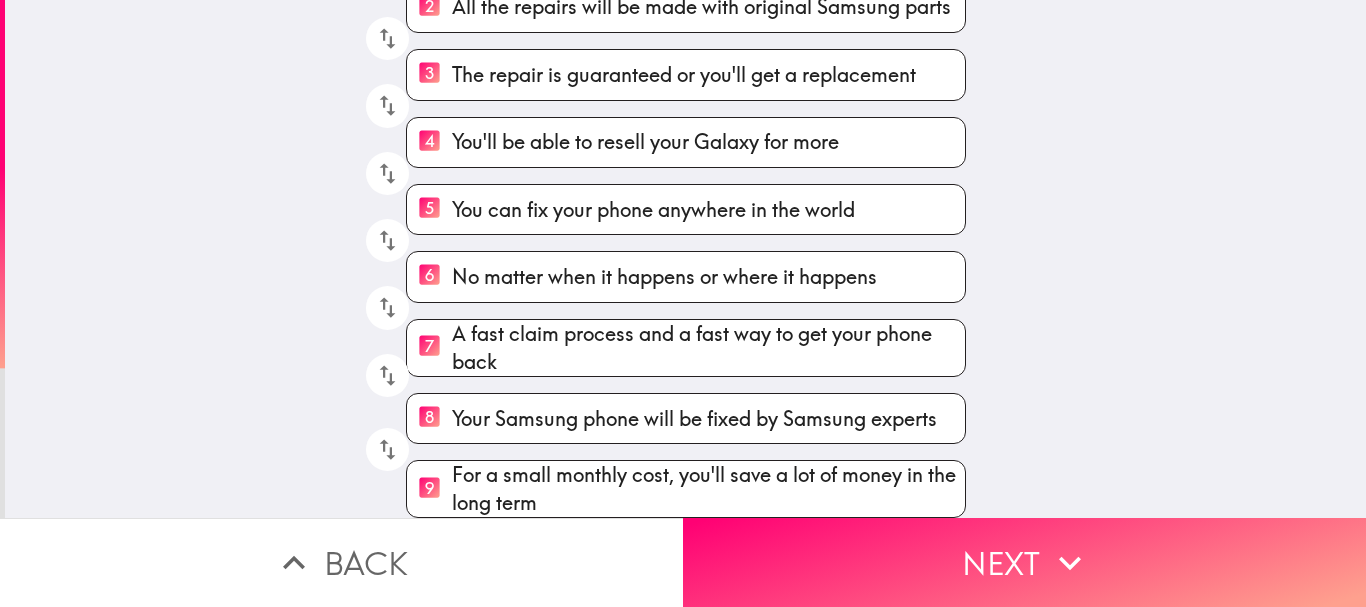 scroll, scrollTop: 314, scrollLeft: 0, axis: vertical 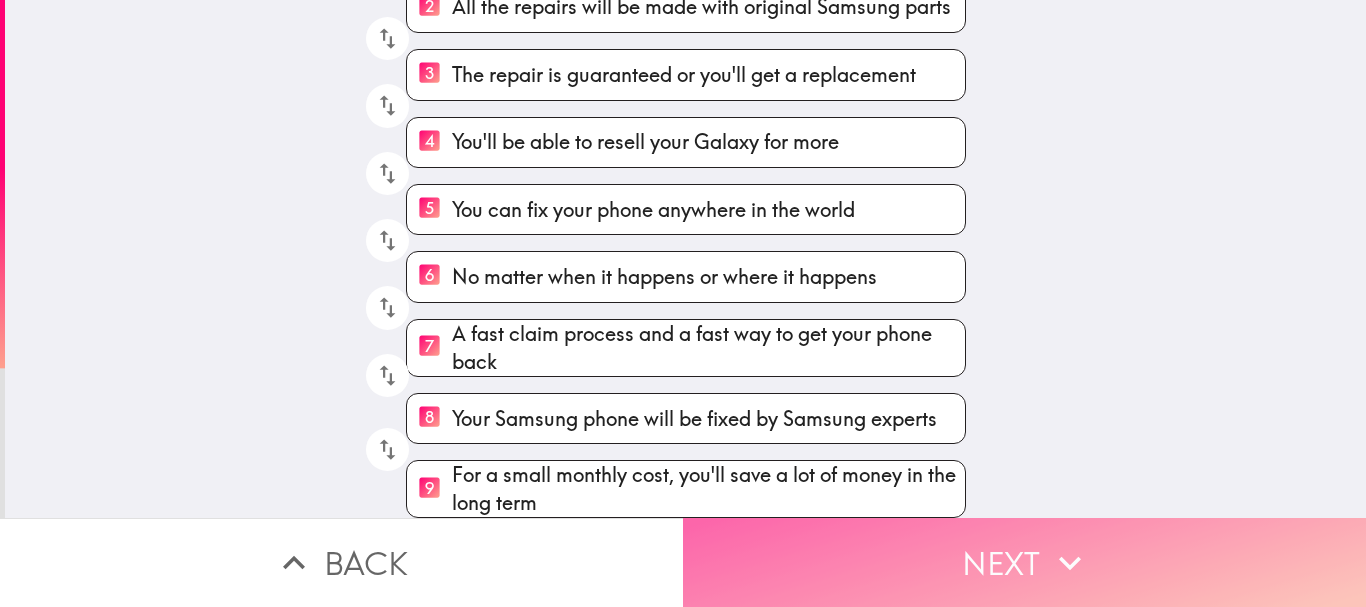click on "Next" at bounding box center (1024, 562) 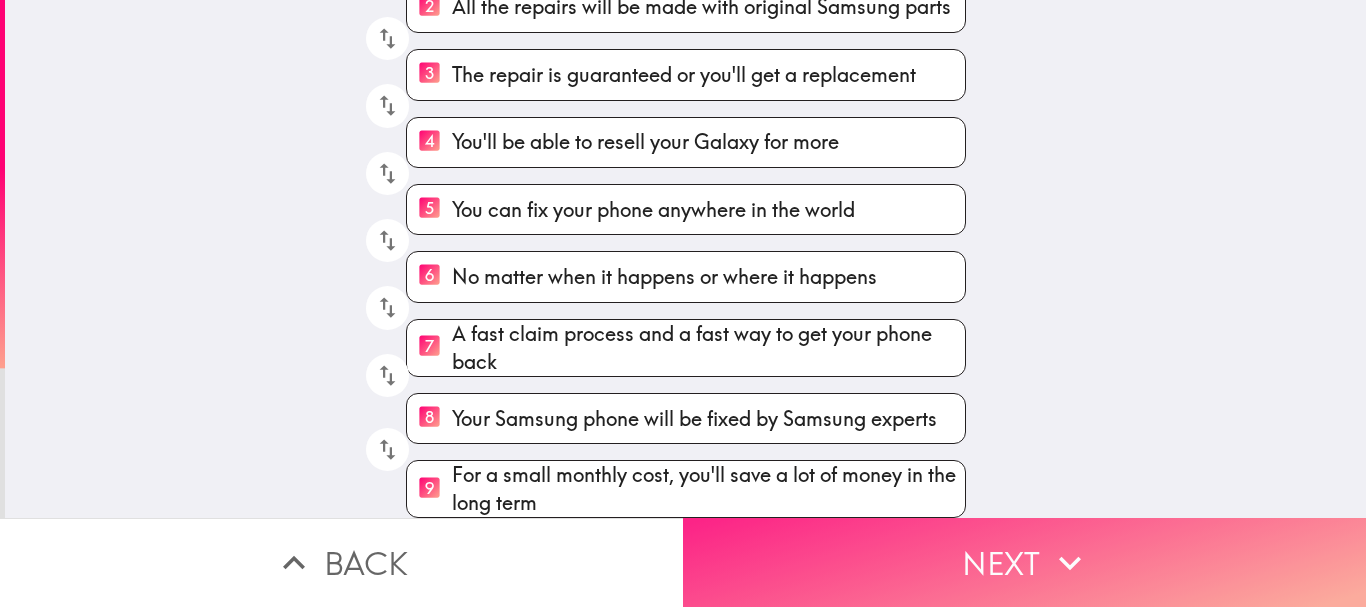 scroll, scrollTop: 130, scrollLeft: 0, axis: vertical 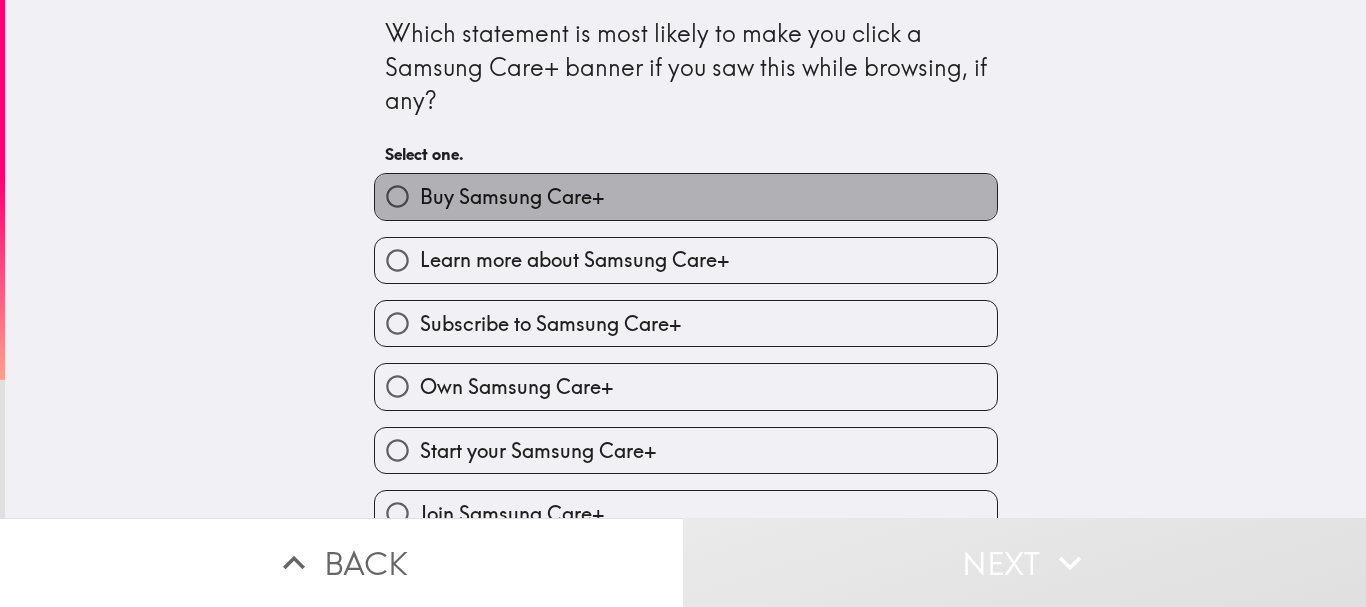 click on "Buy Samsung Care+" at bounding box center (686, 196) 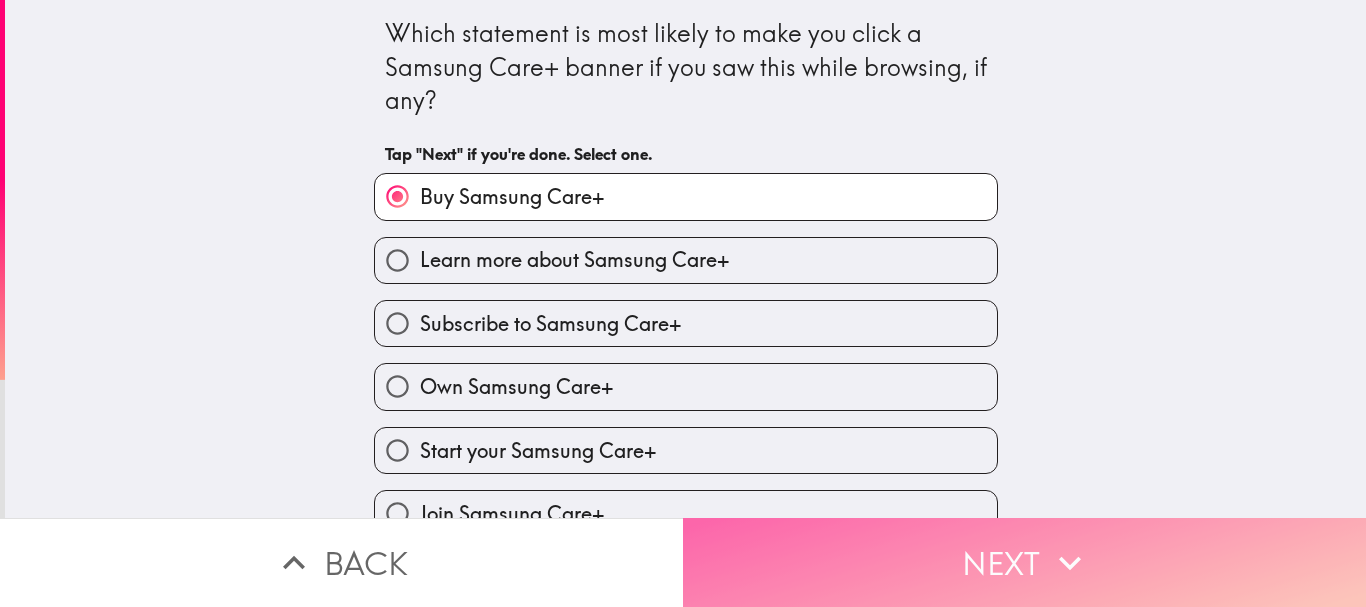 click on "Next" at bounding box center [1024, 562] 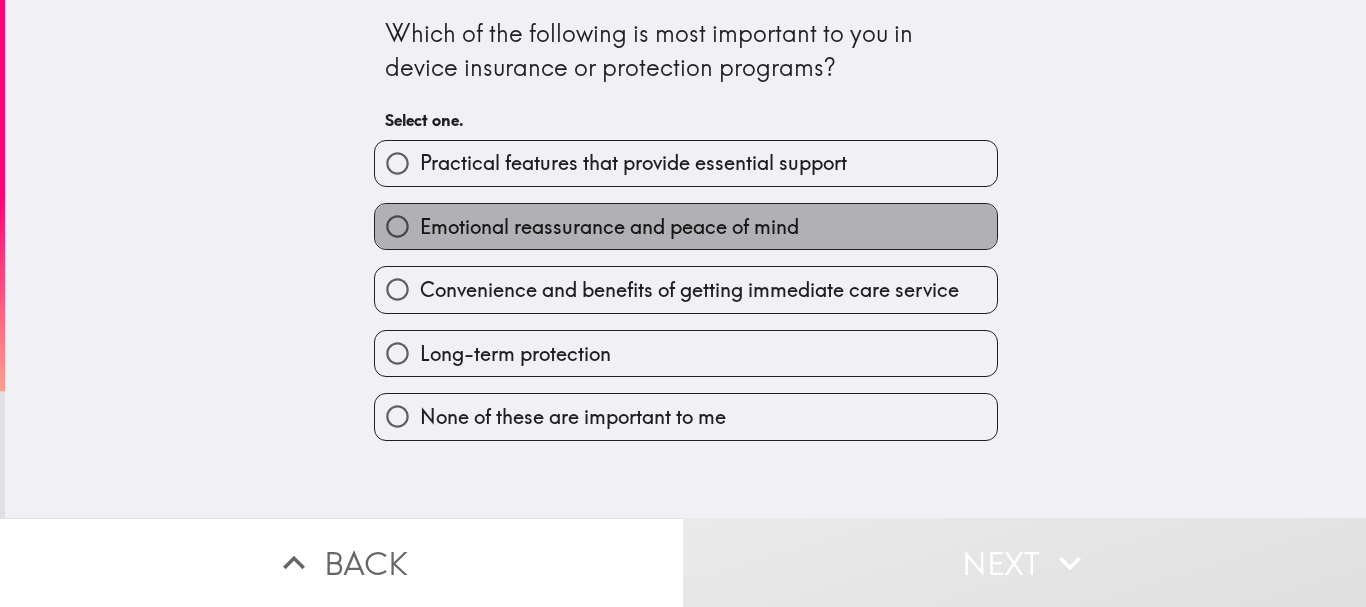 click on "Emotional reassurance and peace of mind" at bounding box center (609, 227) 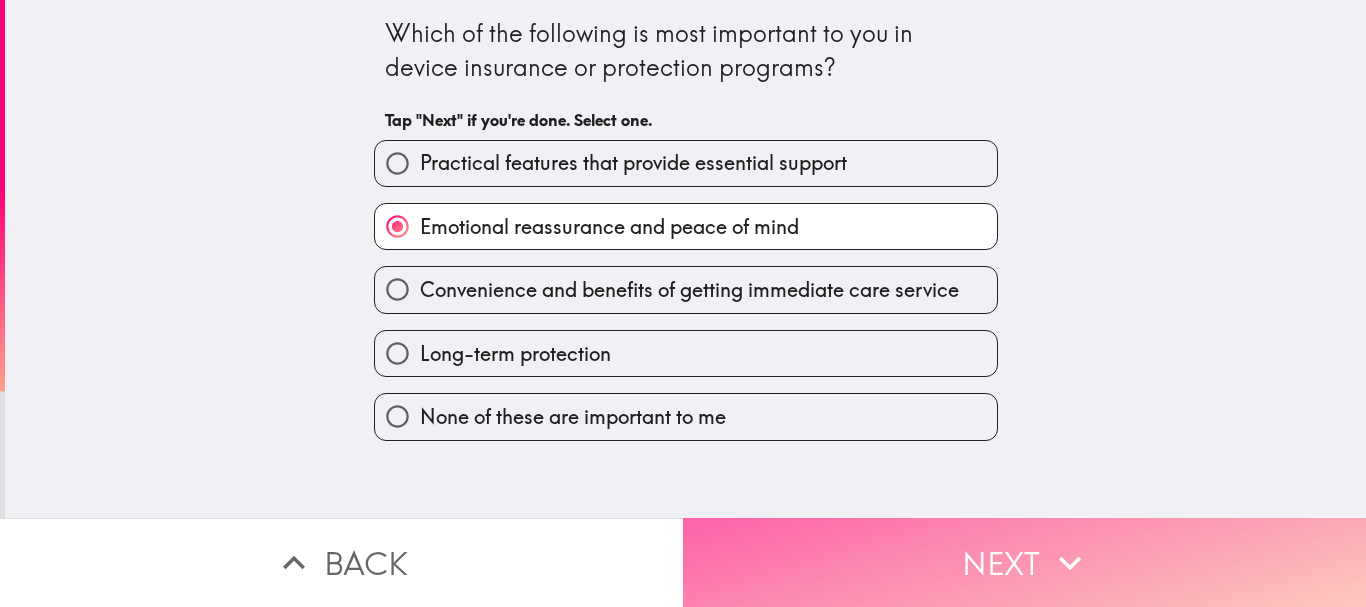 click on "Next" at bounding box center [1024, 562] 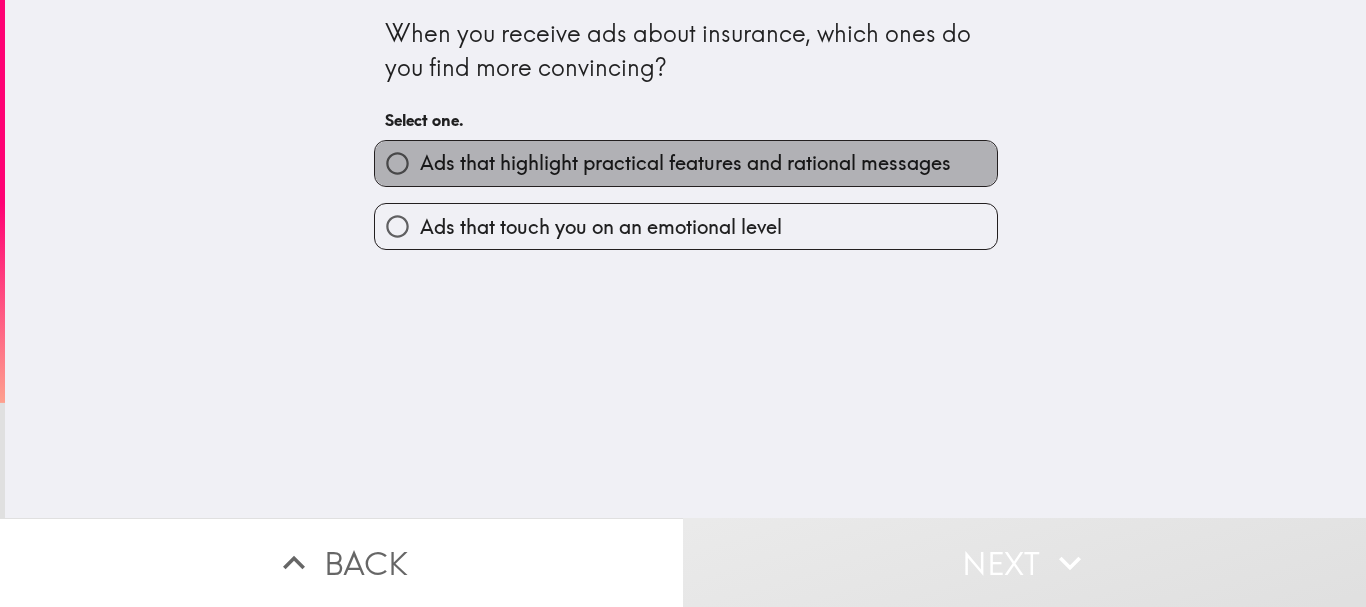 click on "Ads that highlight practical features and rational messages" at bounding box center [685, 163] 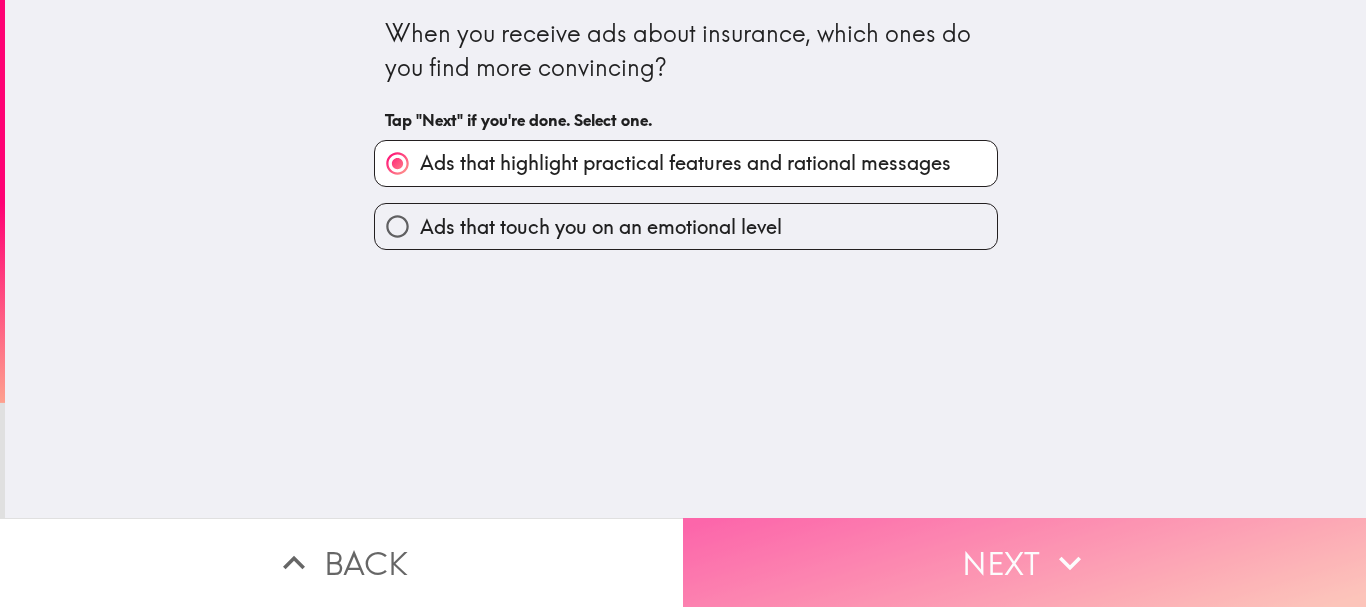 click on "Next" at bounding box center [1024, 562] 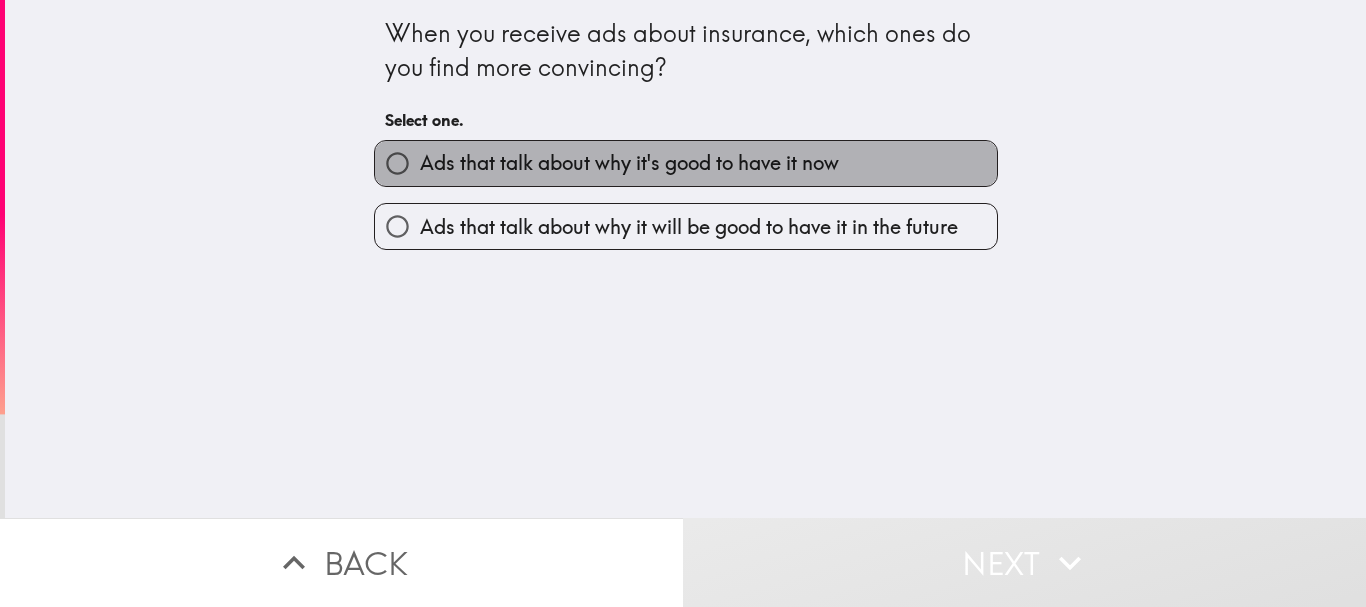 click on "Ads that talk about why it's good to have it now" at bounding box center (629, 163) 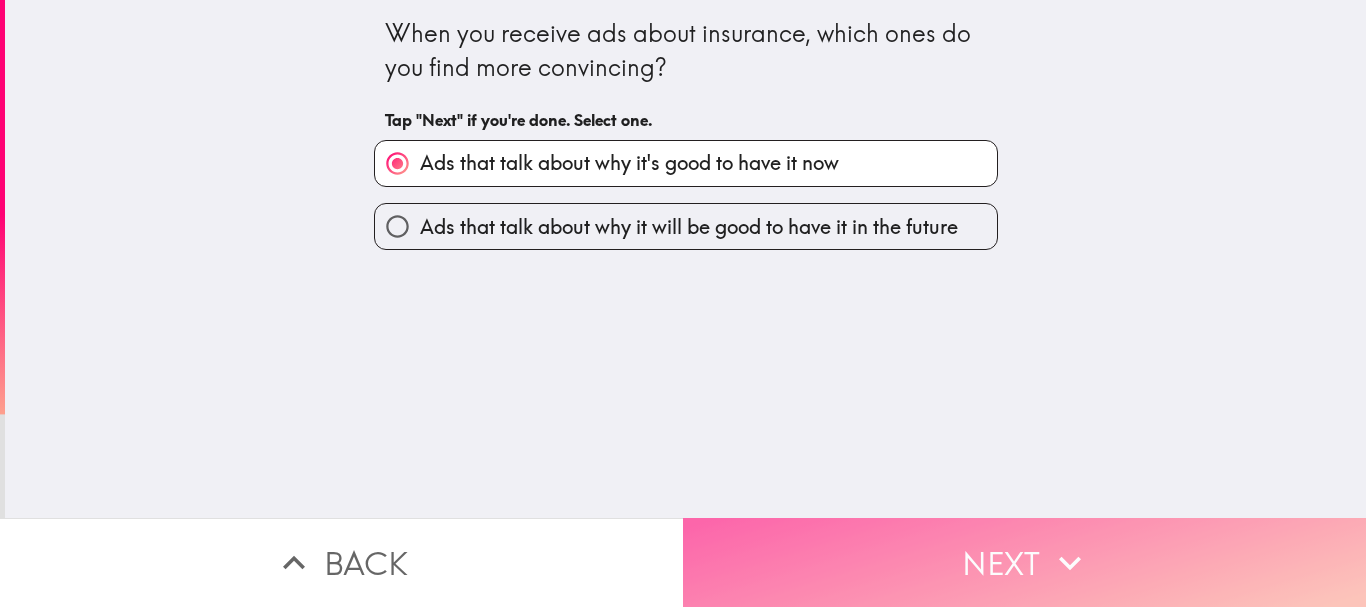 click on "Next" at bounding box center [1024, 562] 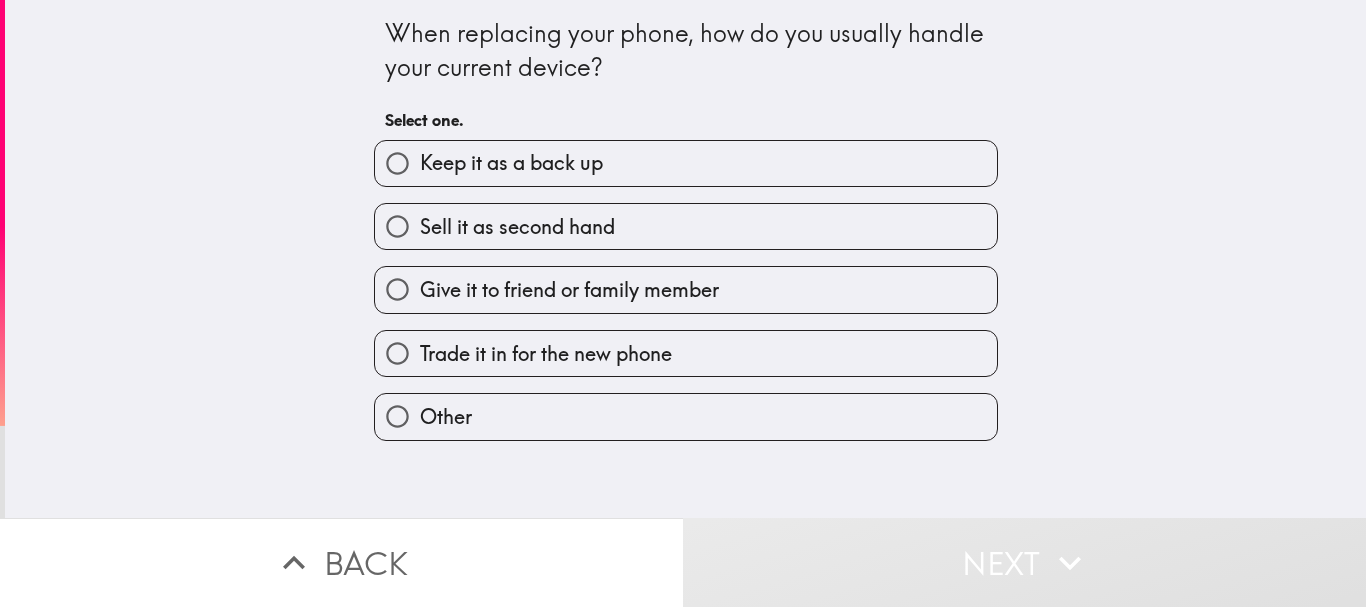click on "Keep it as a back up" at bounding box center [511, 163] 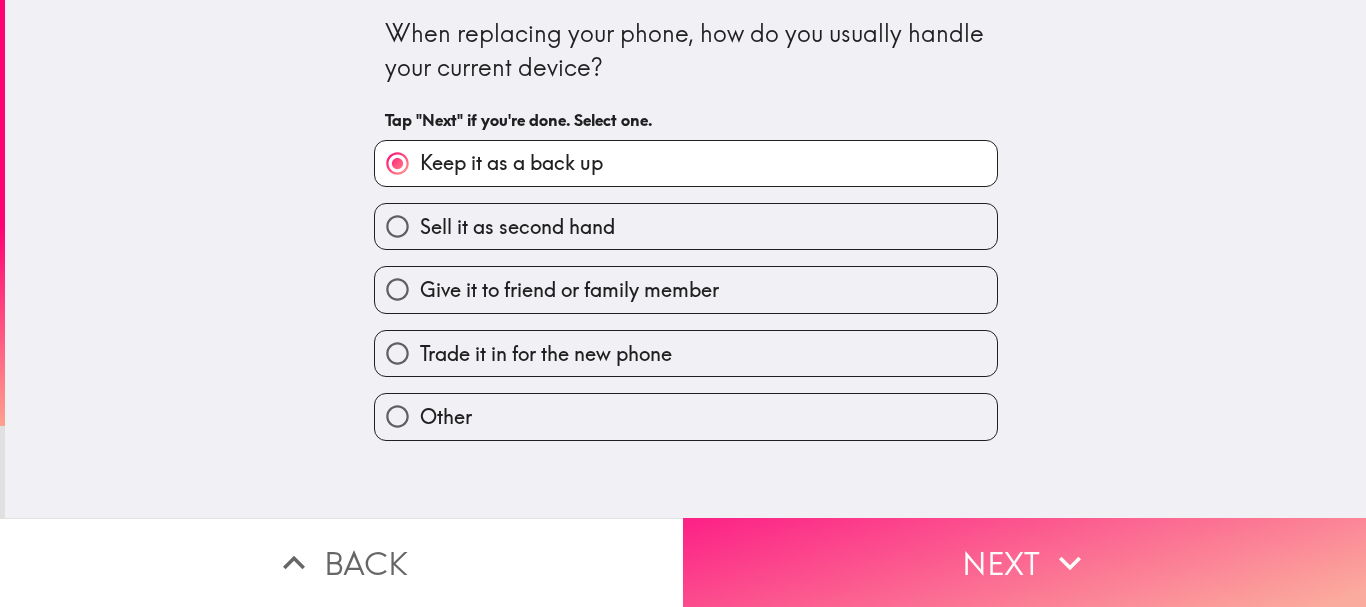 drag, startPoint x: 840, startPoint y: 546, endPoint x: 821, endPoint y: 555, distance: 21.023796 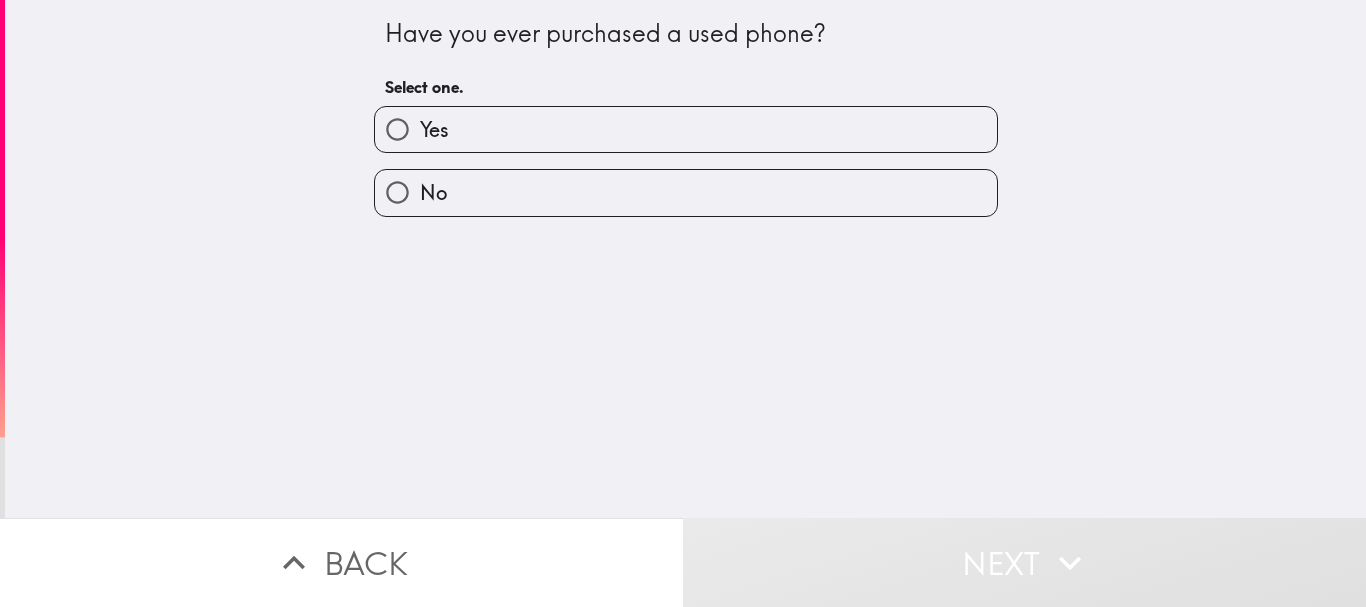 click on "Yes" at bounding box center [434, 130] 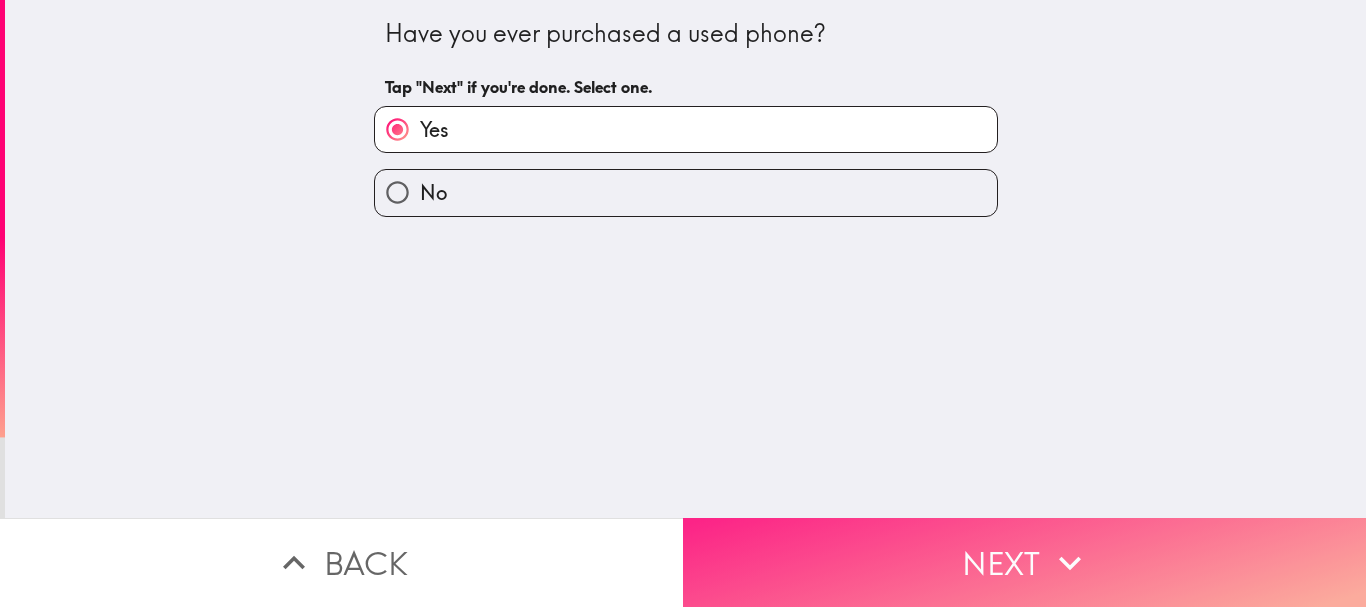 click on "Next" at bounding box center [1024, 562] 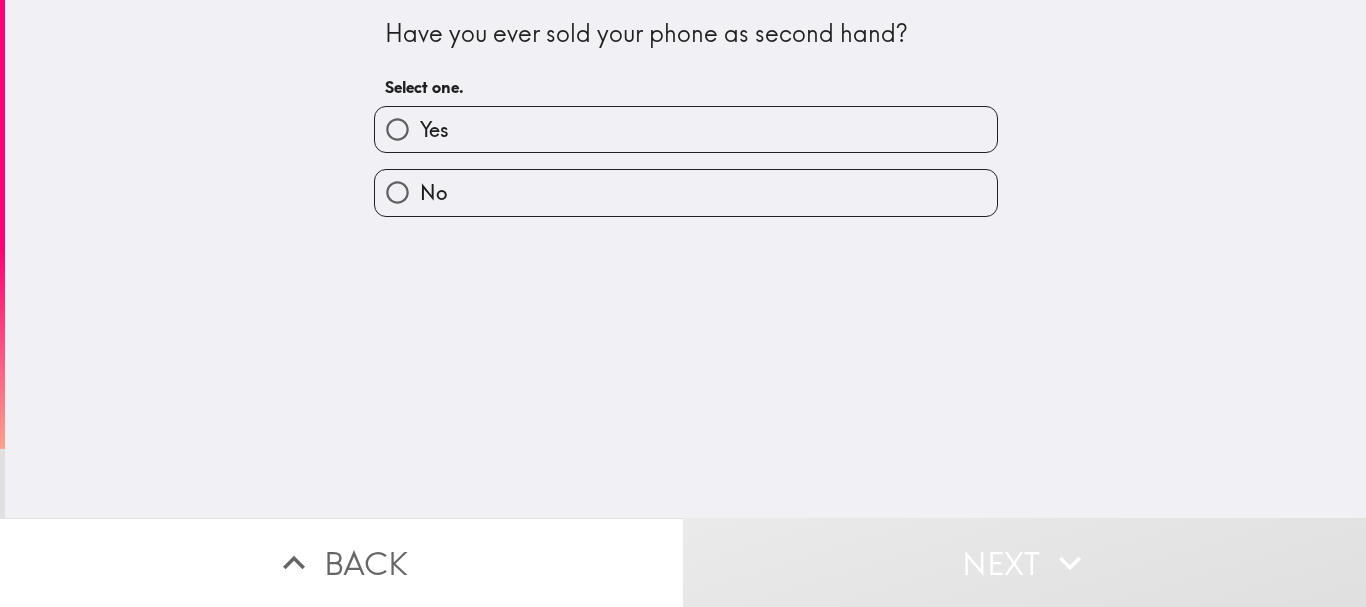 click on "Yes" at bounding box center [686, 129] 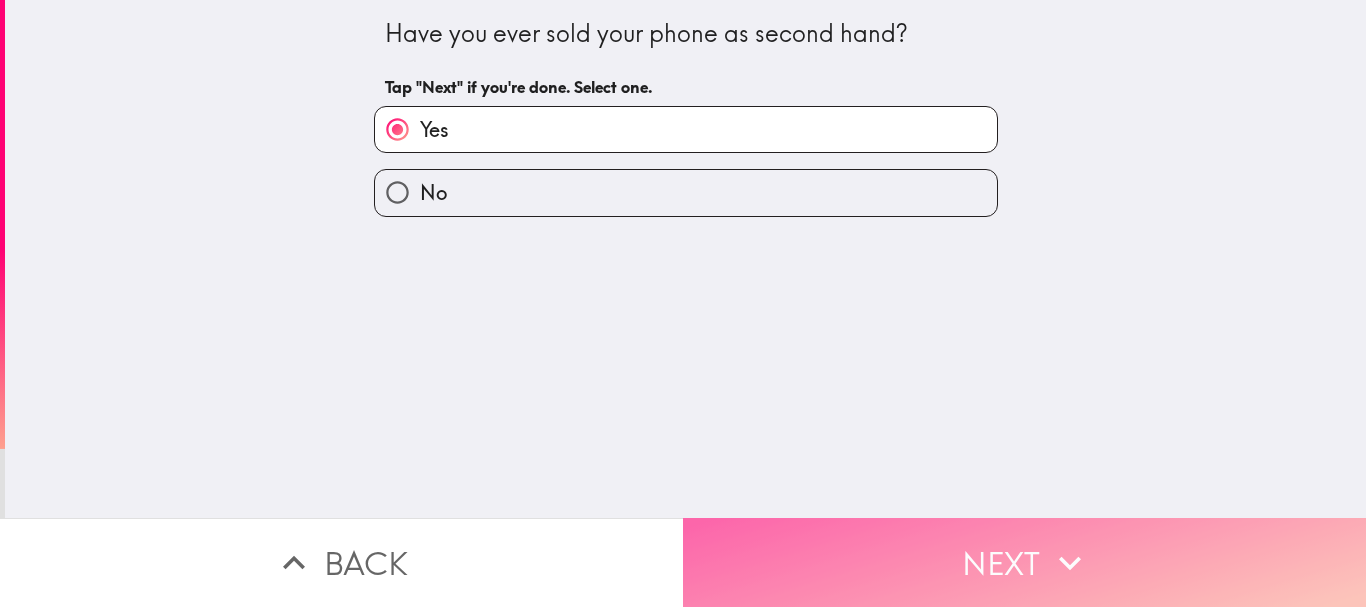 click on "Next" at bounding box center (1024, 562) 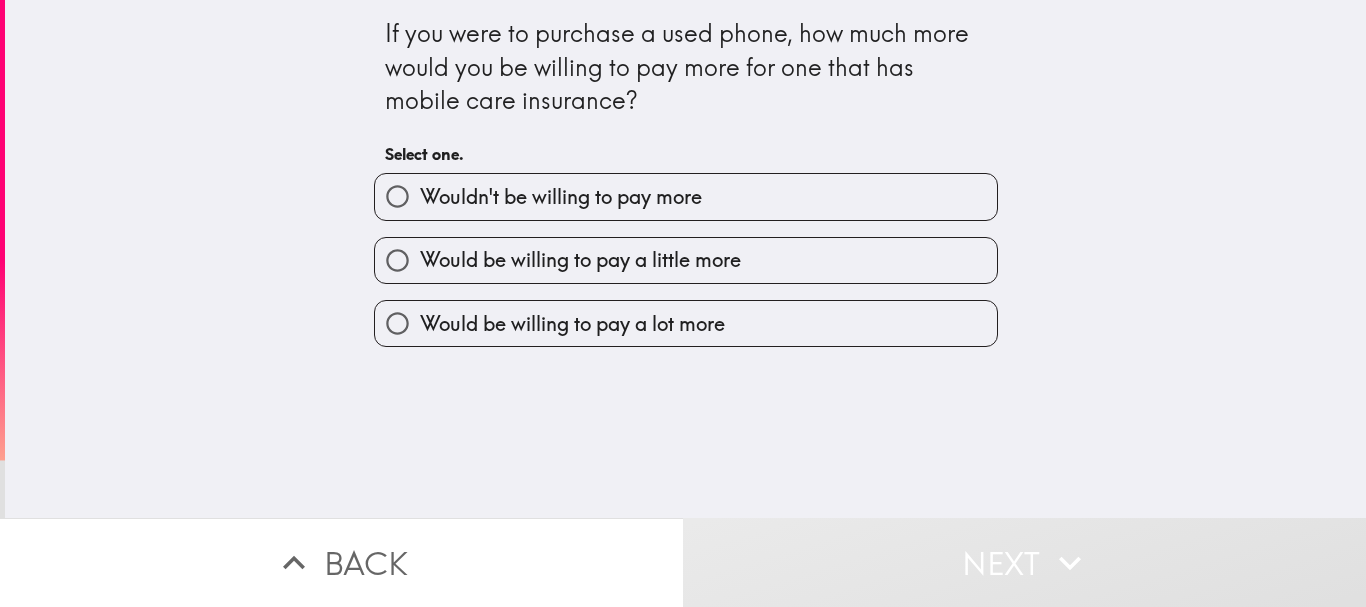 click on "Would be willing to pay a little more" at bounding box center [580, 260] 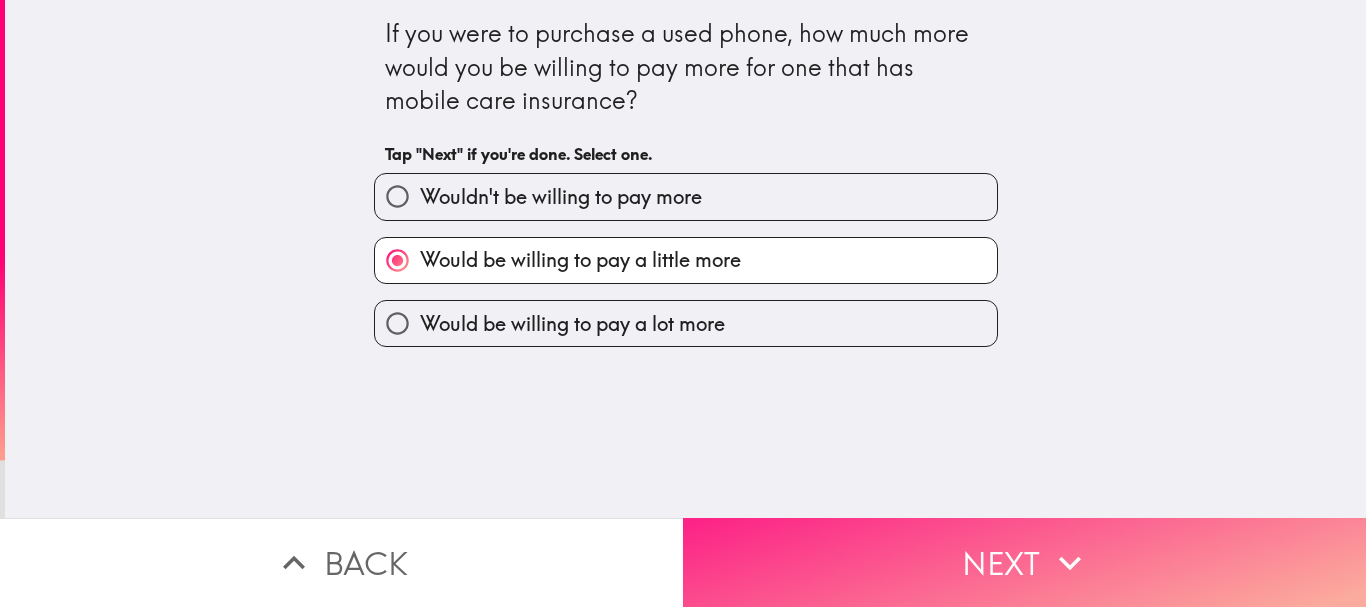 click on "Next" at bounding box center [1024, 562] 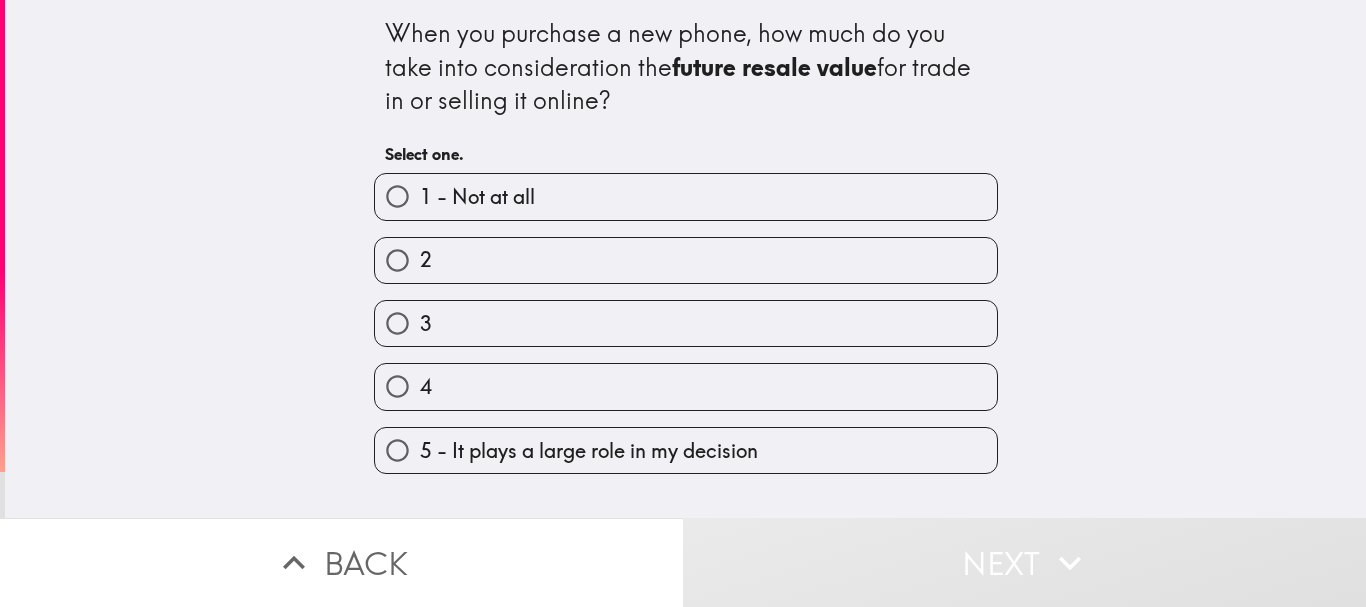 click on "4" at bounding box center [686, 386] 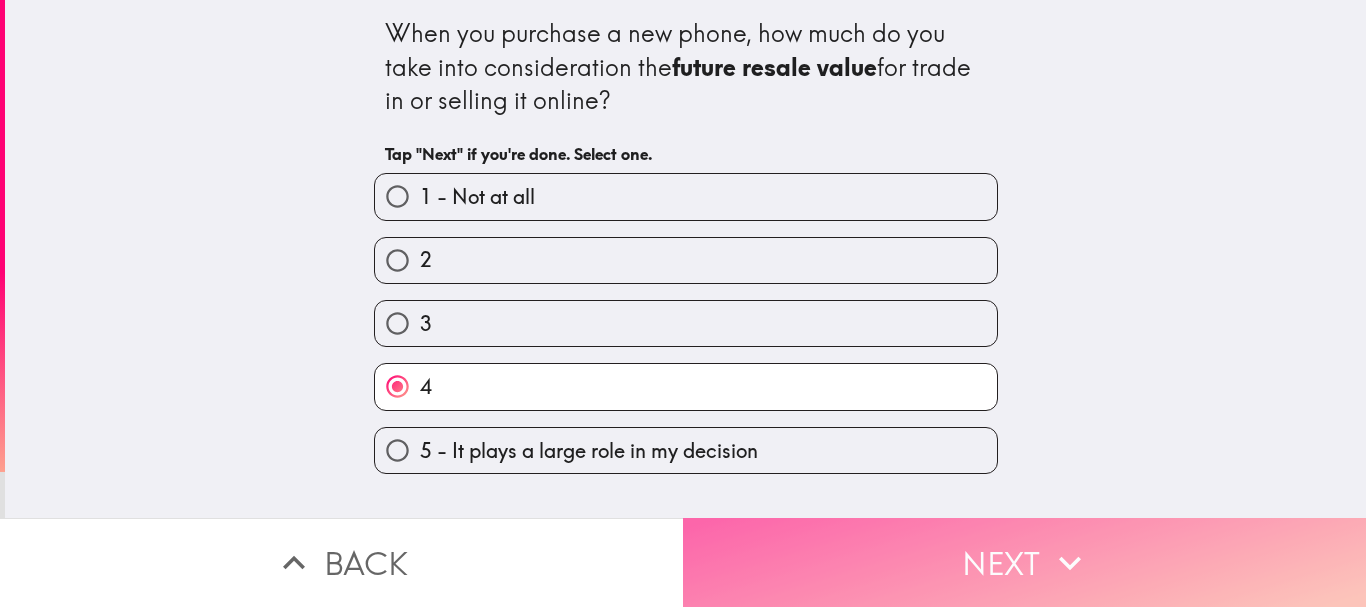 click on "Next" at bounding box center [1024, 562] 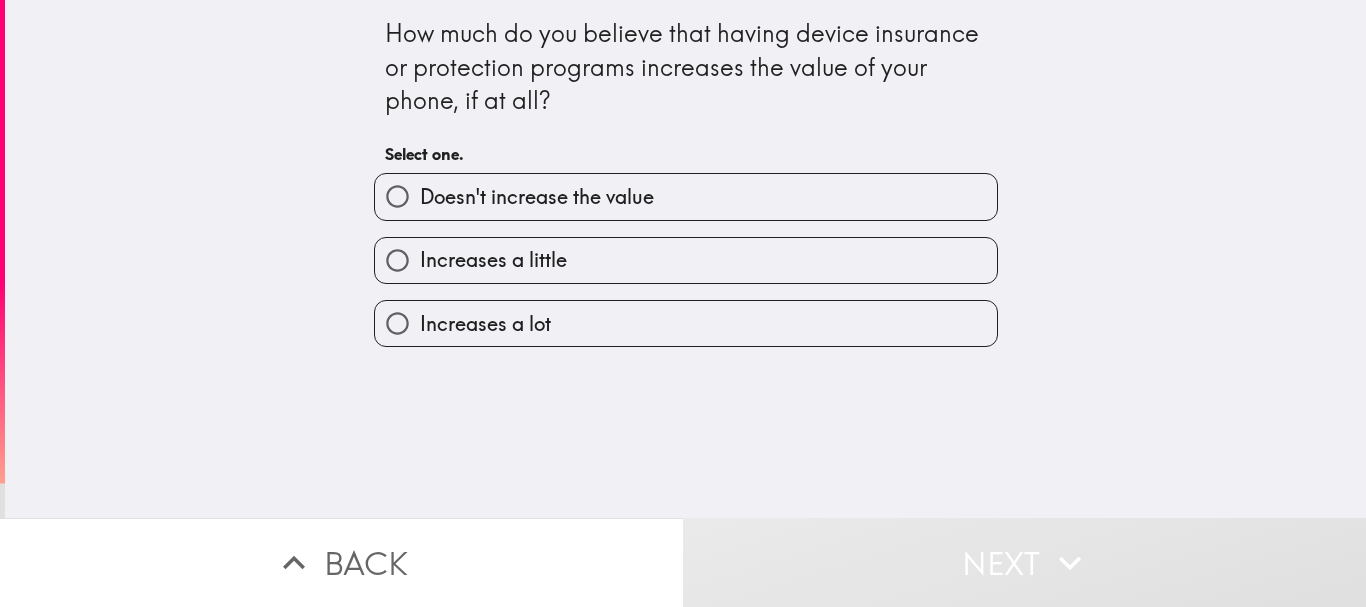 click on "Increases a little" at bounding box center [686, 260] 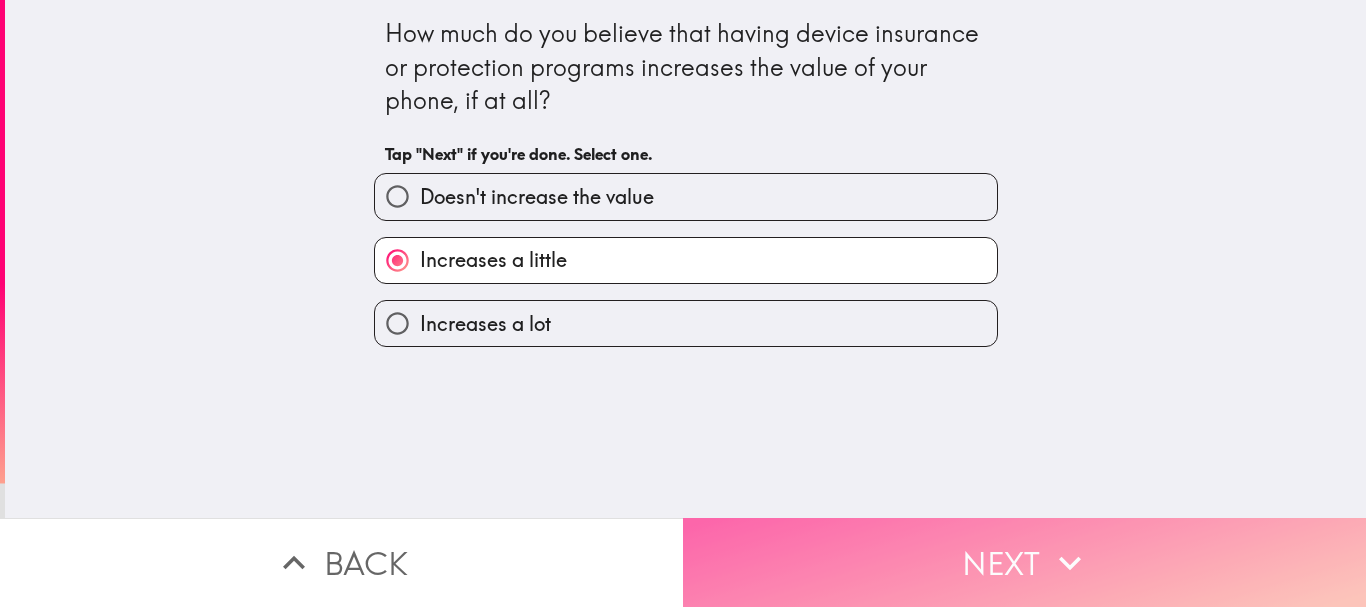 click on "Next" at bounding box center (1024, 562) 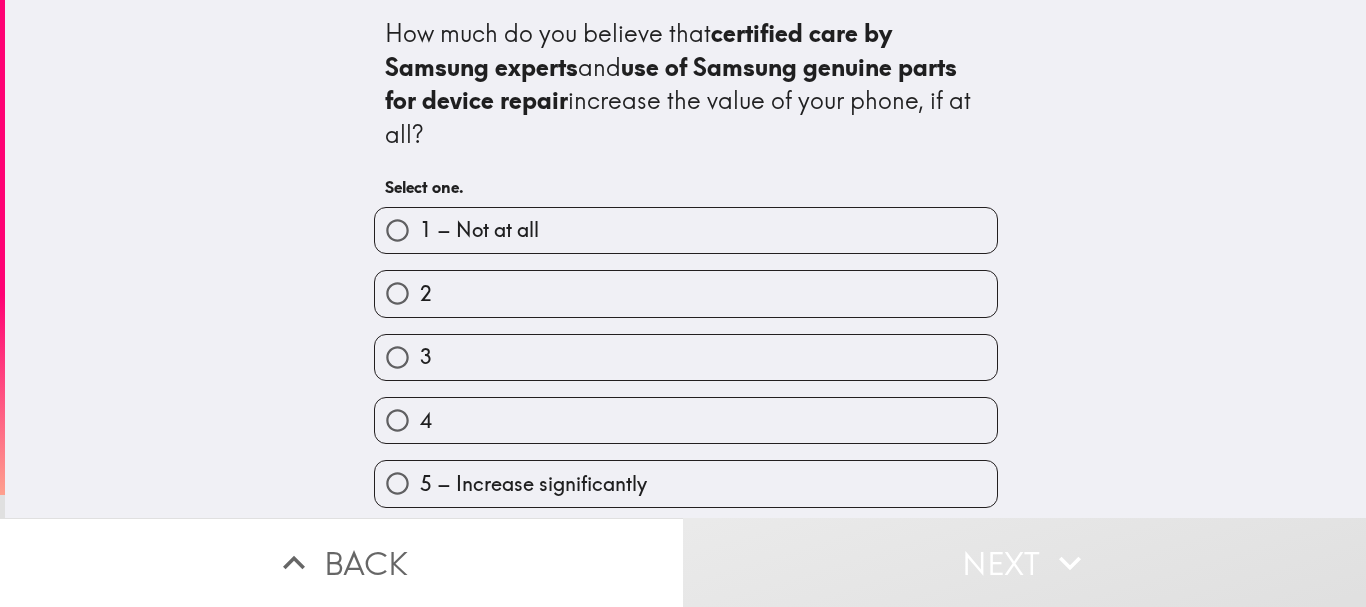 click on "5 – Increase significantly" at bounding box center (686, 483) 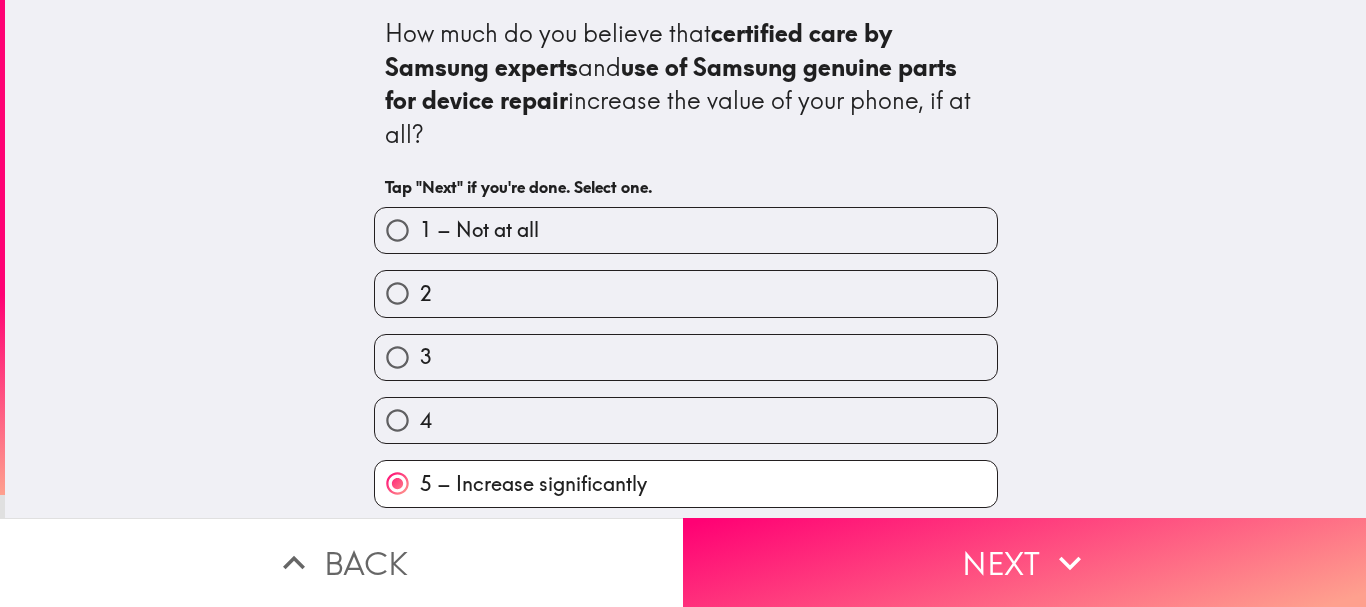 scroll, scrollTop: 4, scrollLeft: 0, axis: vertical 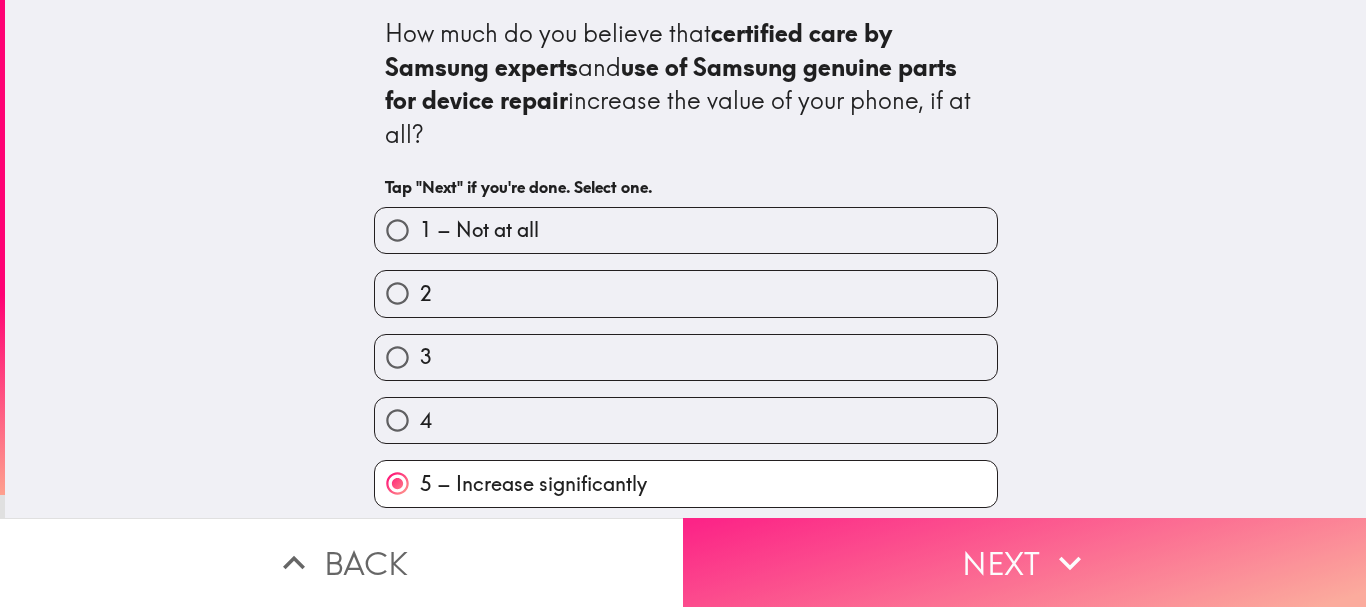 click on "Next" at bounding box center (1024, 562) 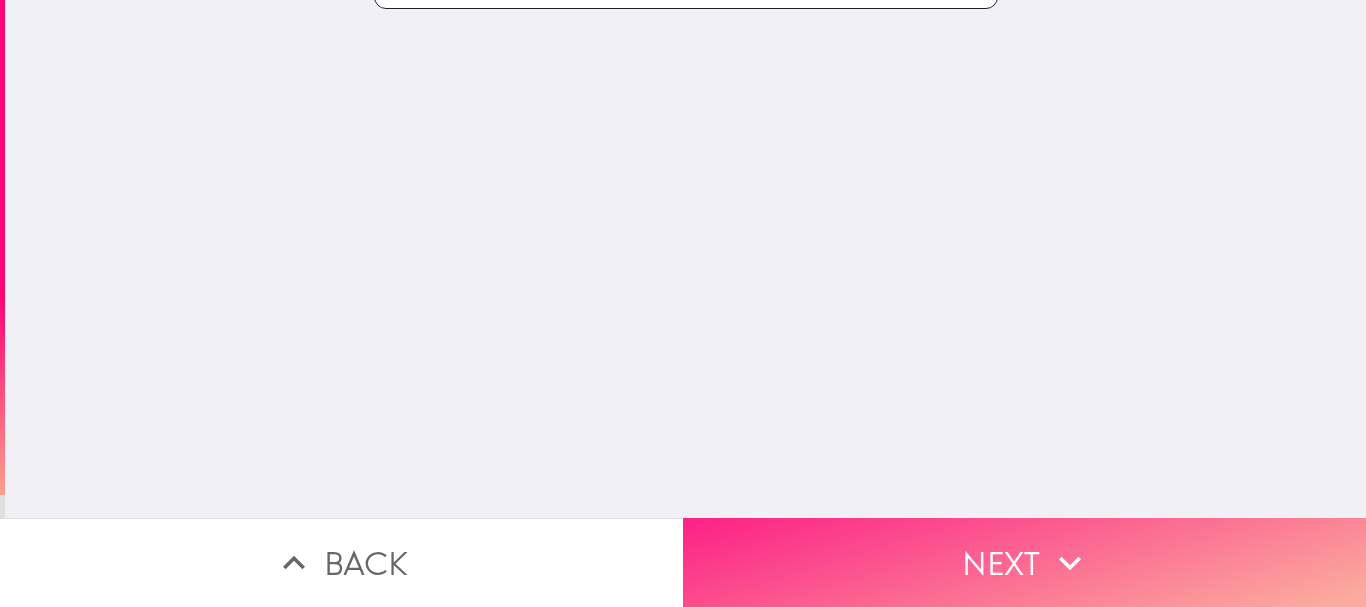 scroll, scrollTop: 0, scrollLeft: 0, axis: both 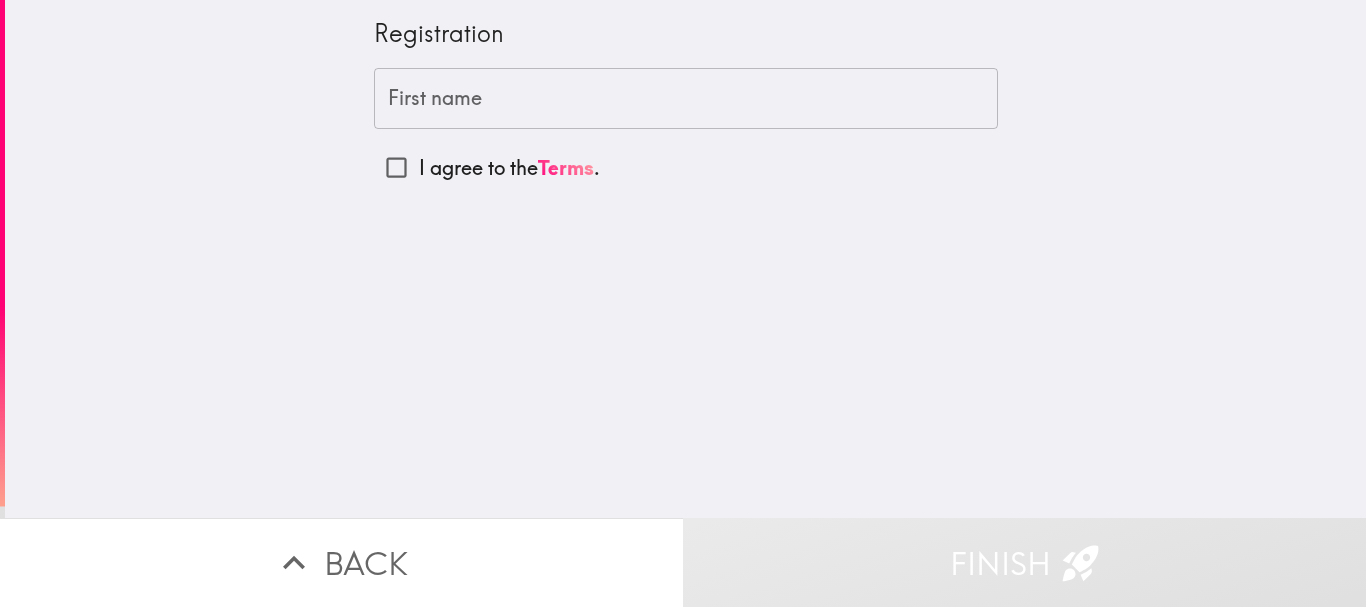 click on "I agree to the  Terms ." at bounding box center (396, 167) 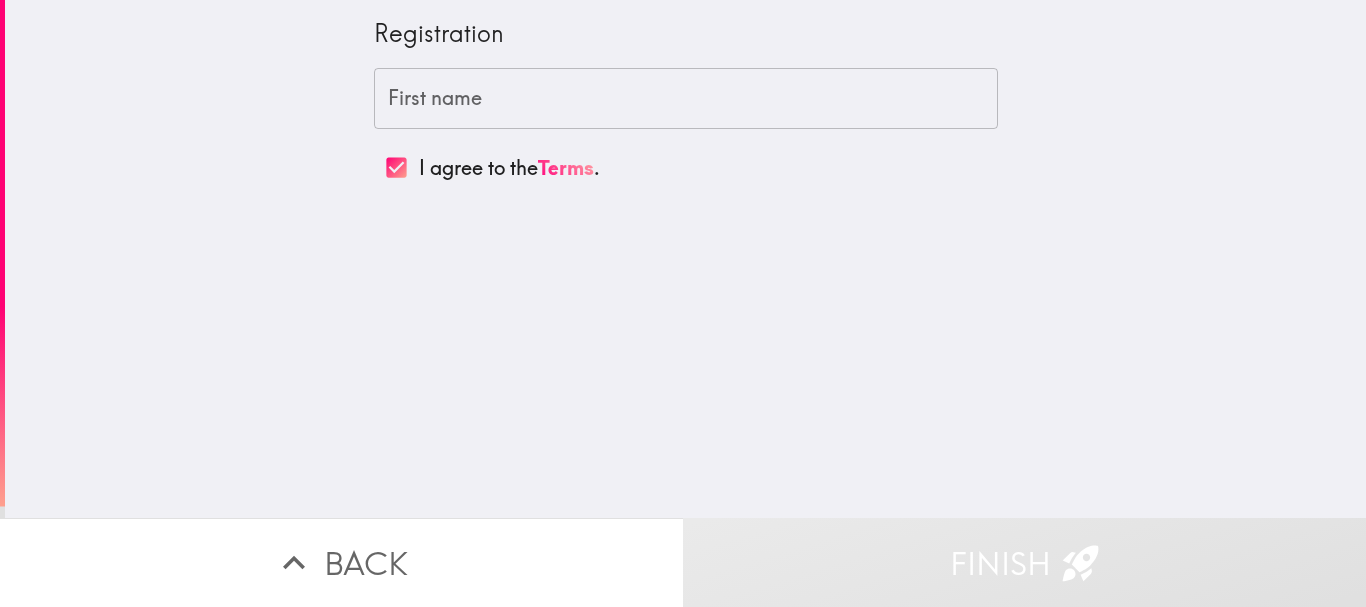 click on "First name" at bounding box center (686, 99) 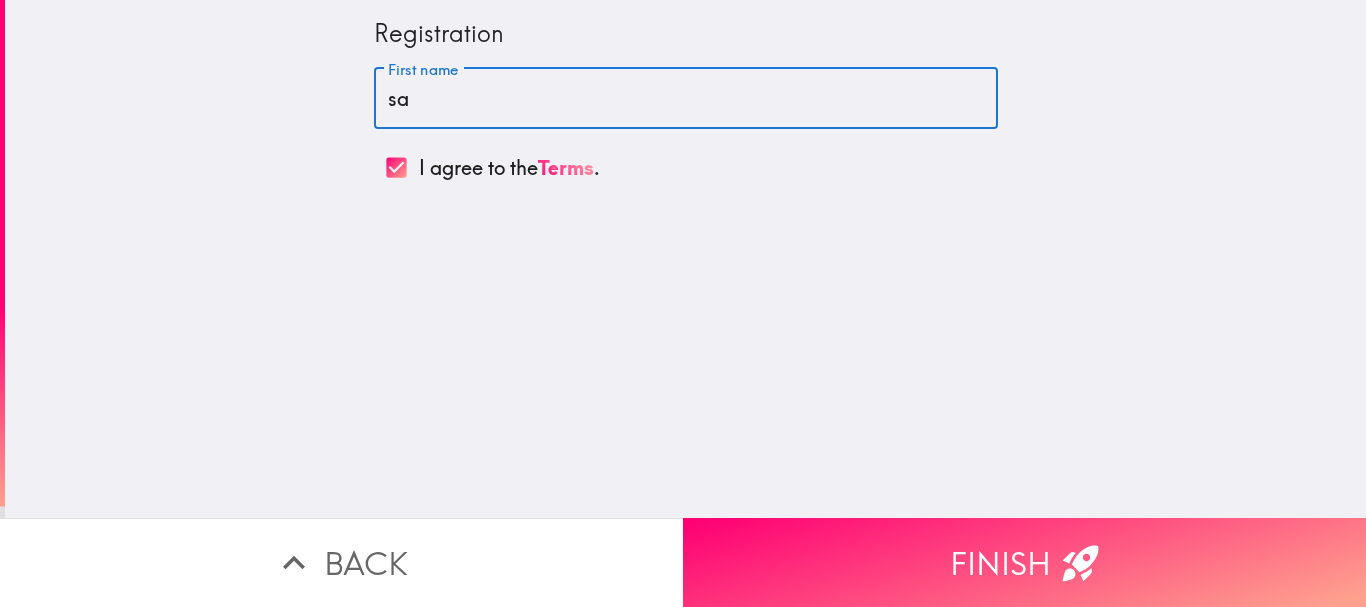 type on "s" 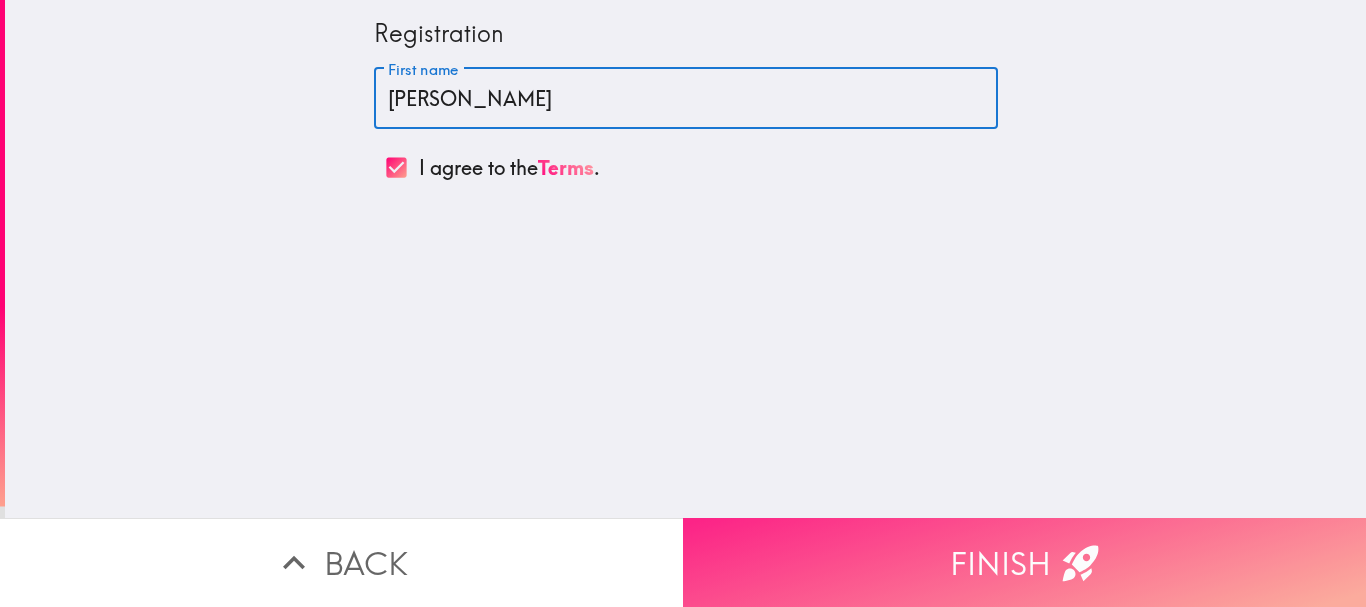 type on "[PERSON_NAME]" 